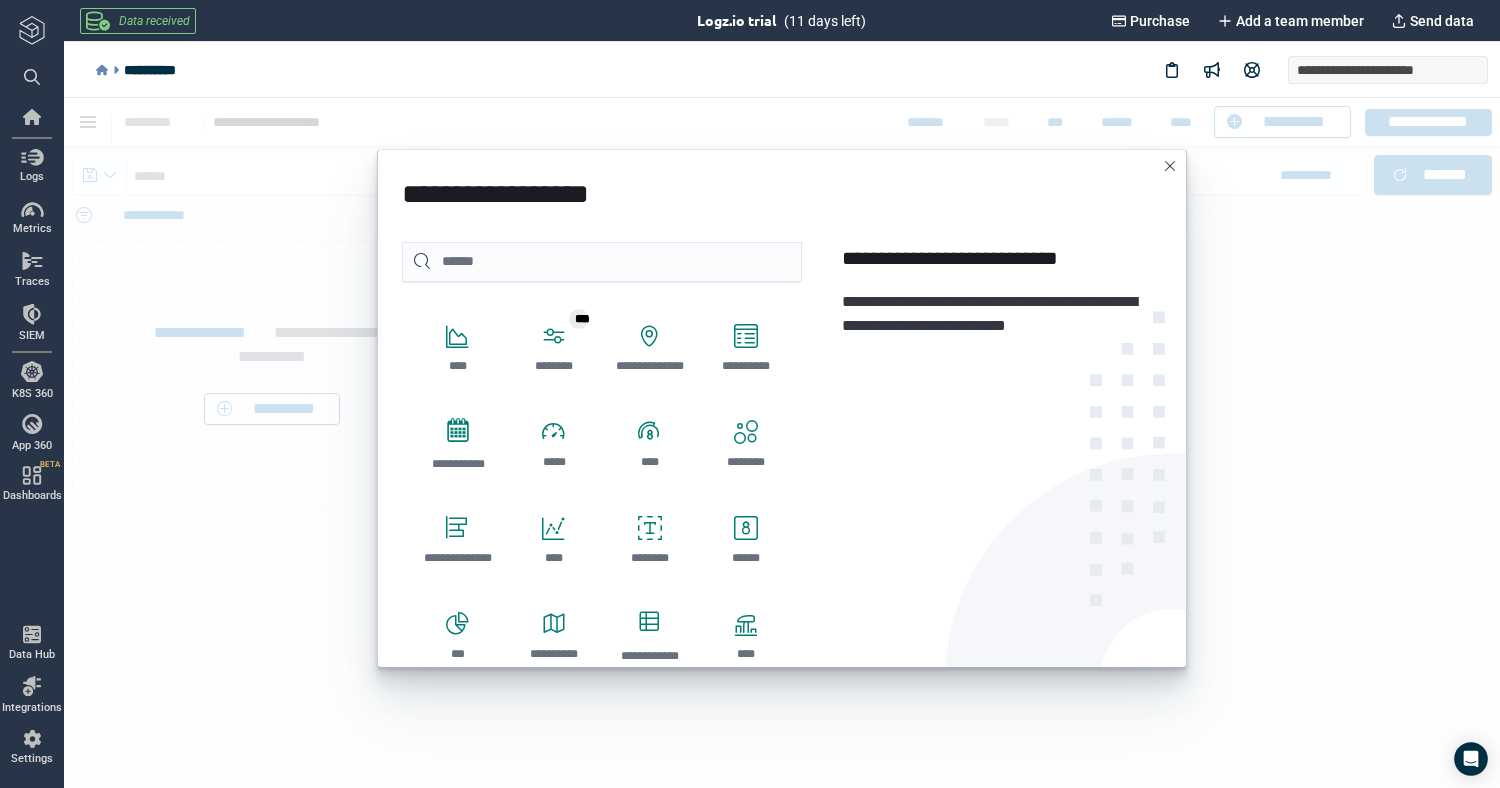 scroll, scrollTop: 0, scrollLeft: 0, axis: both 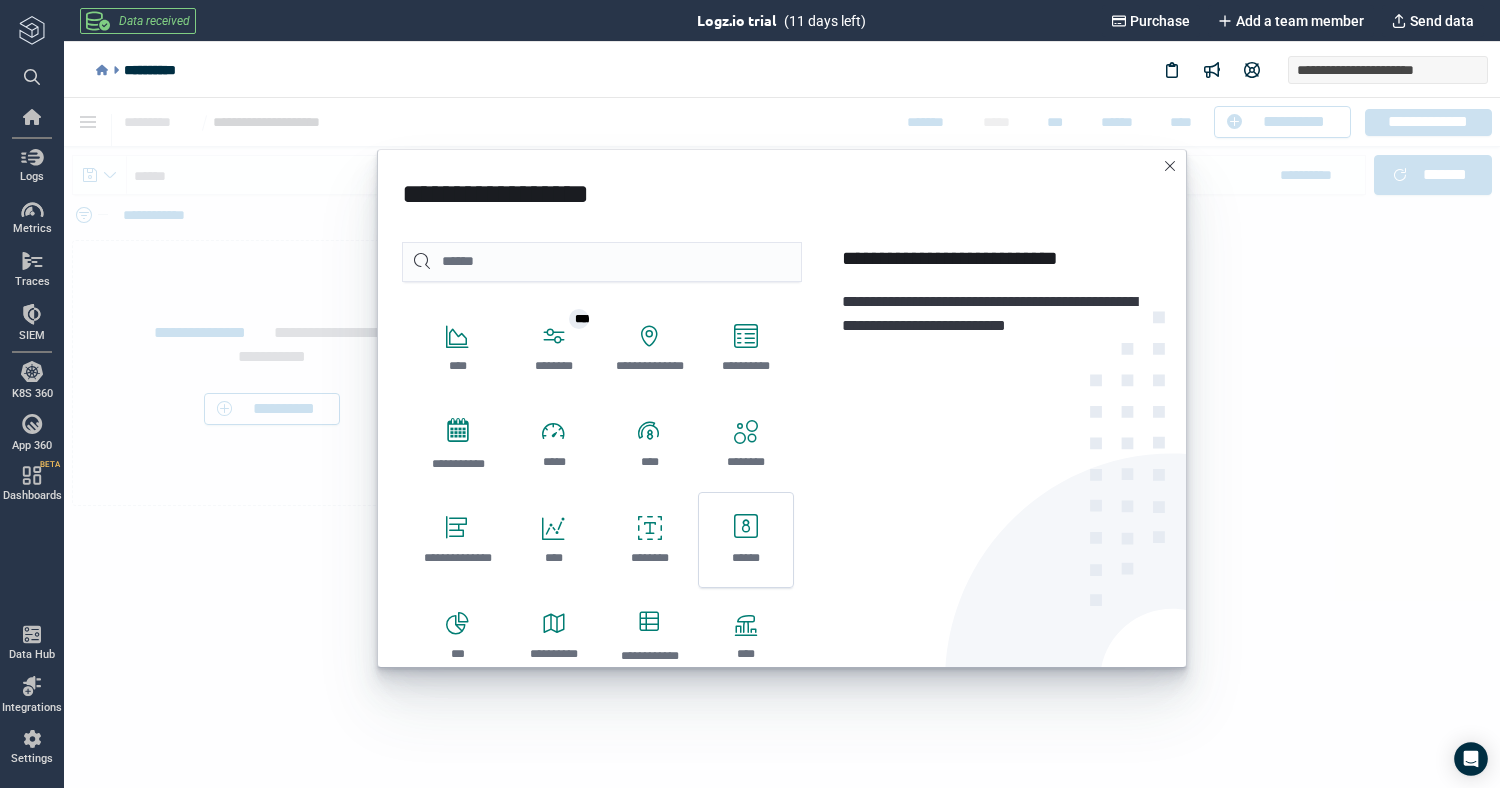 click 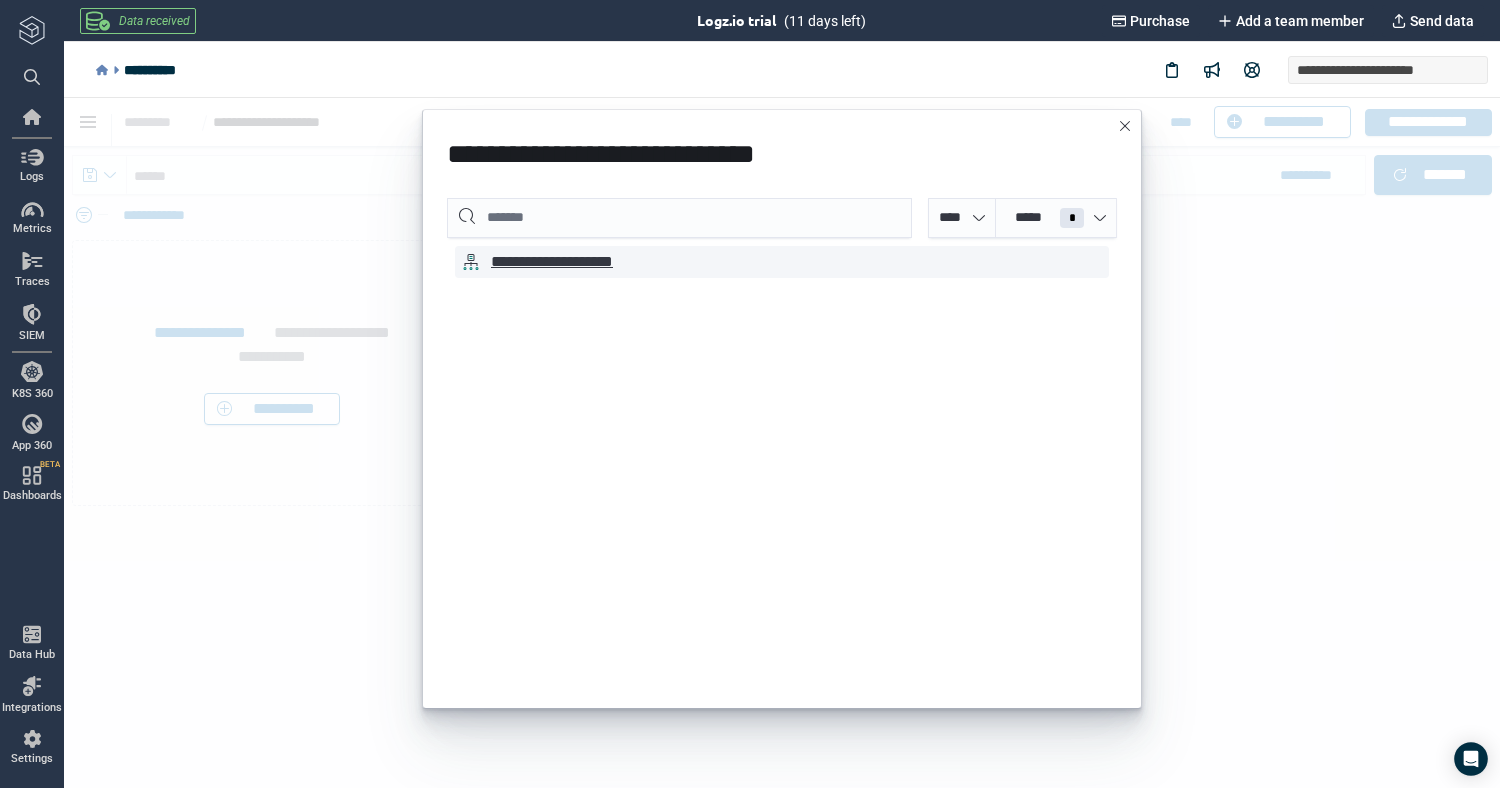 click on "**********" at bounding box center [575, 262] 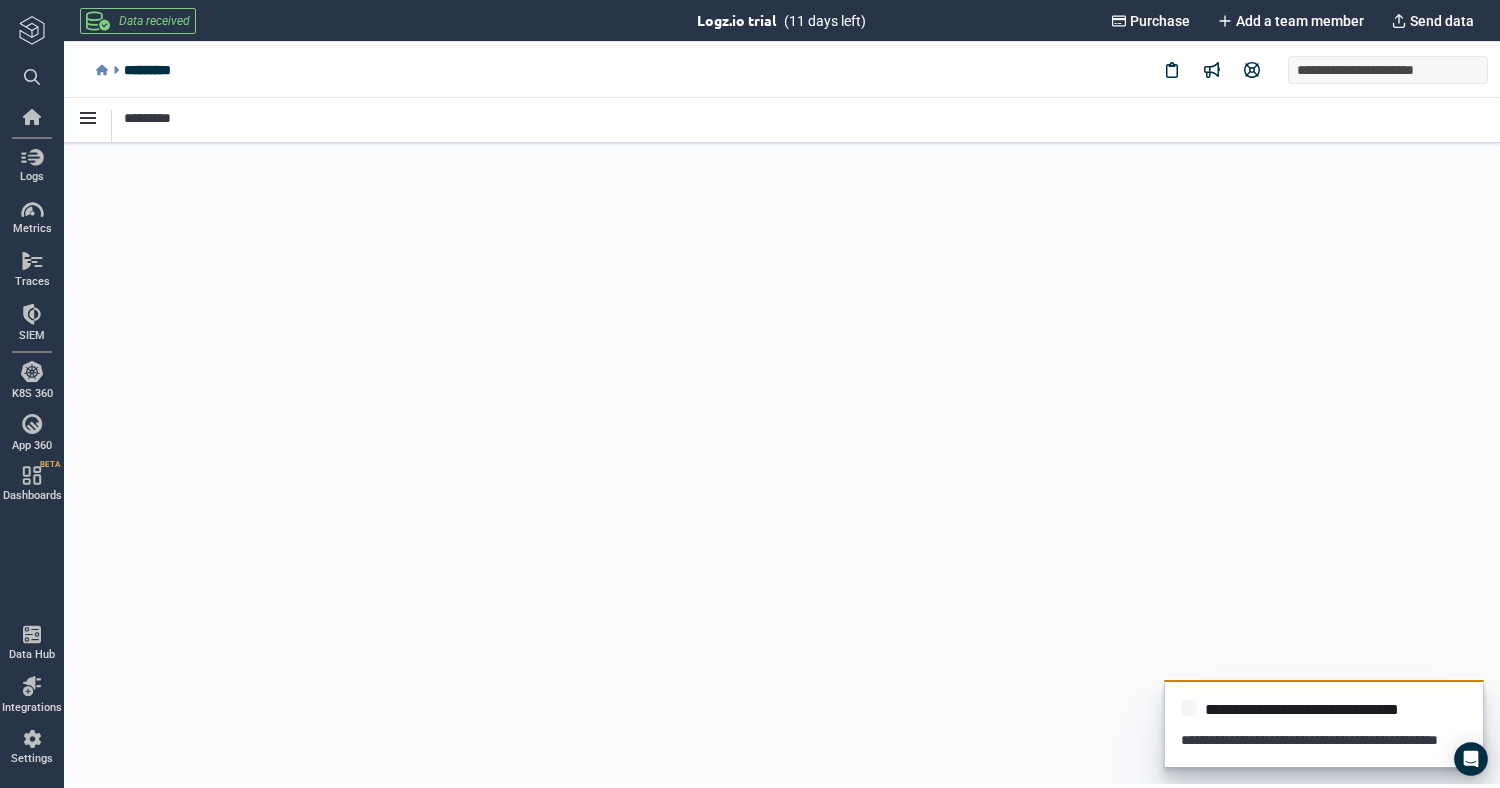 scroll, scrollTop: 0, scrollLeft: 0, axis: both 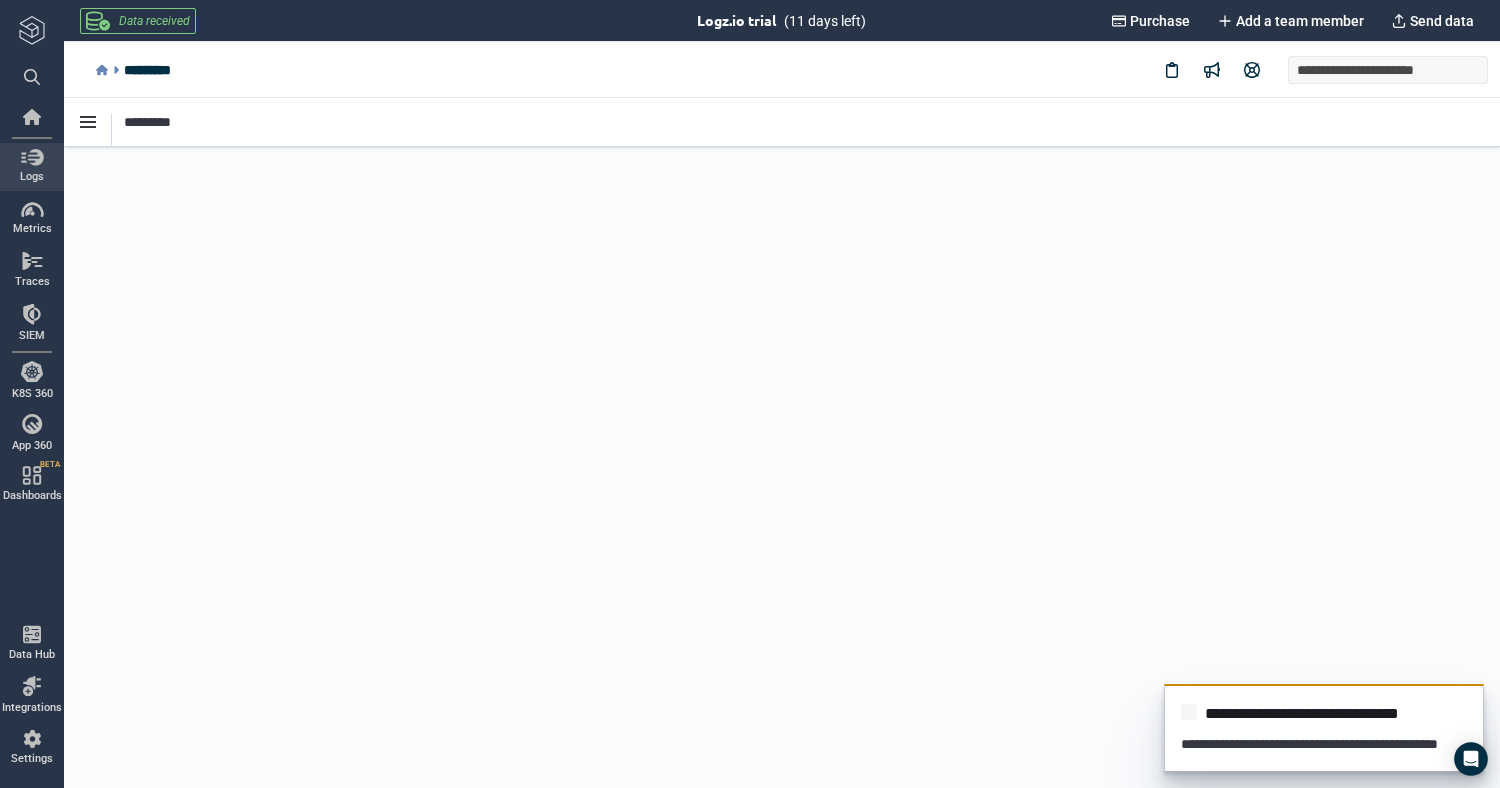click on "Logs" at bounding box center [32, 177] 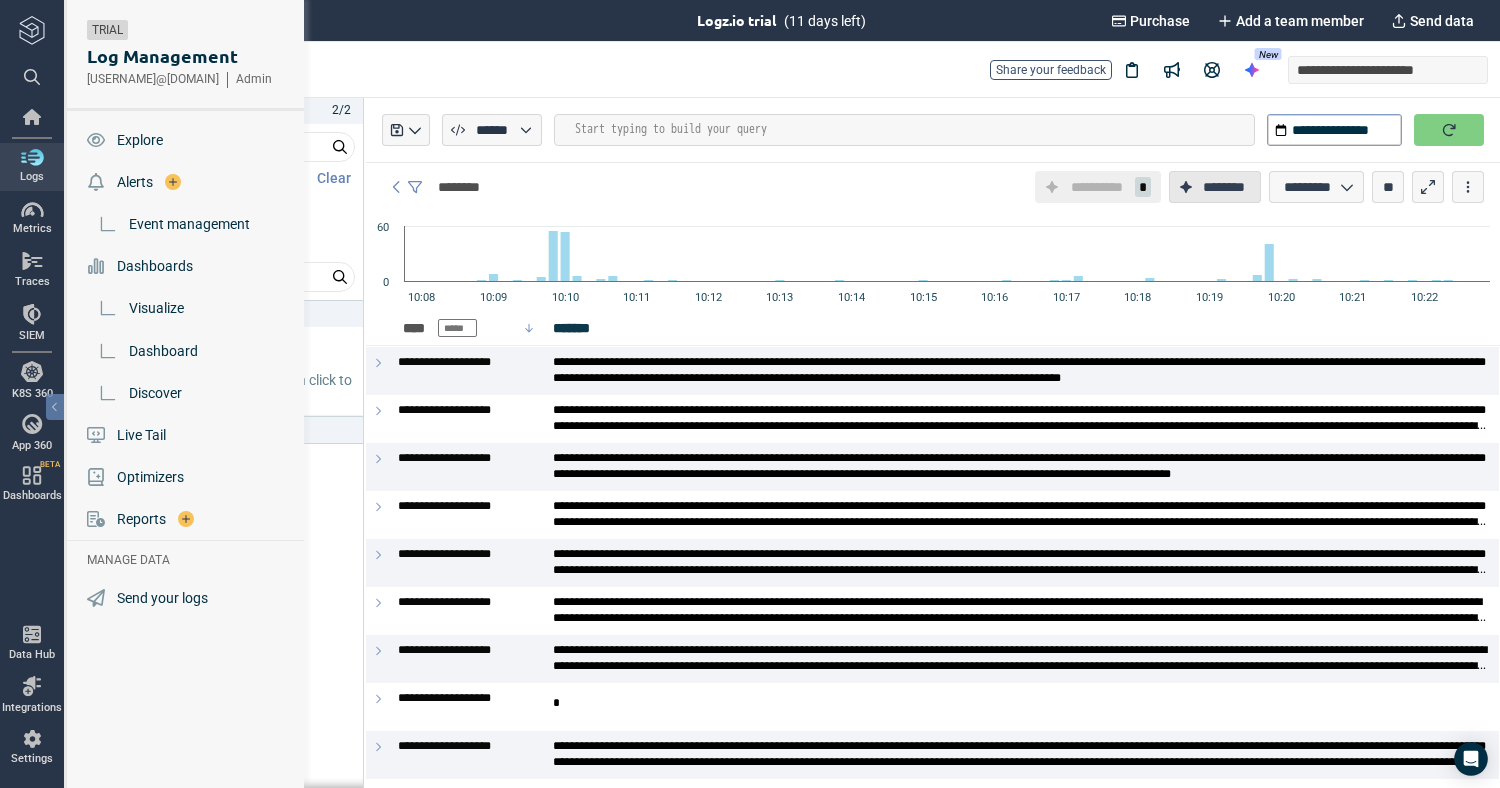 click on "********" at bounding box center [1224, 187] 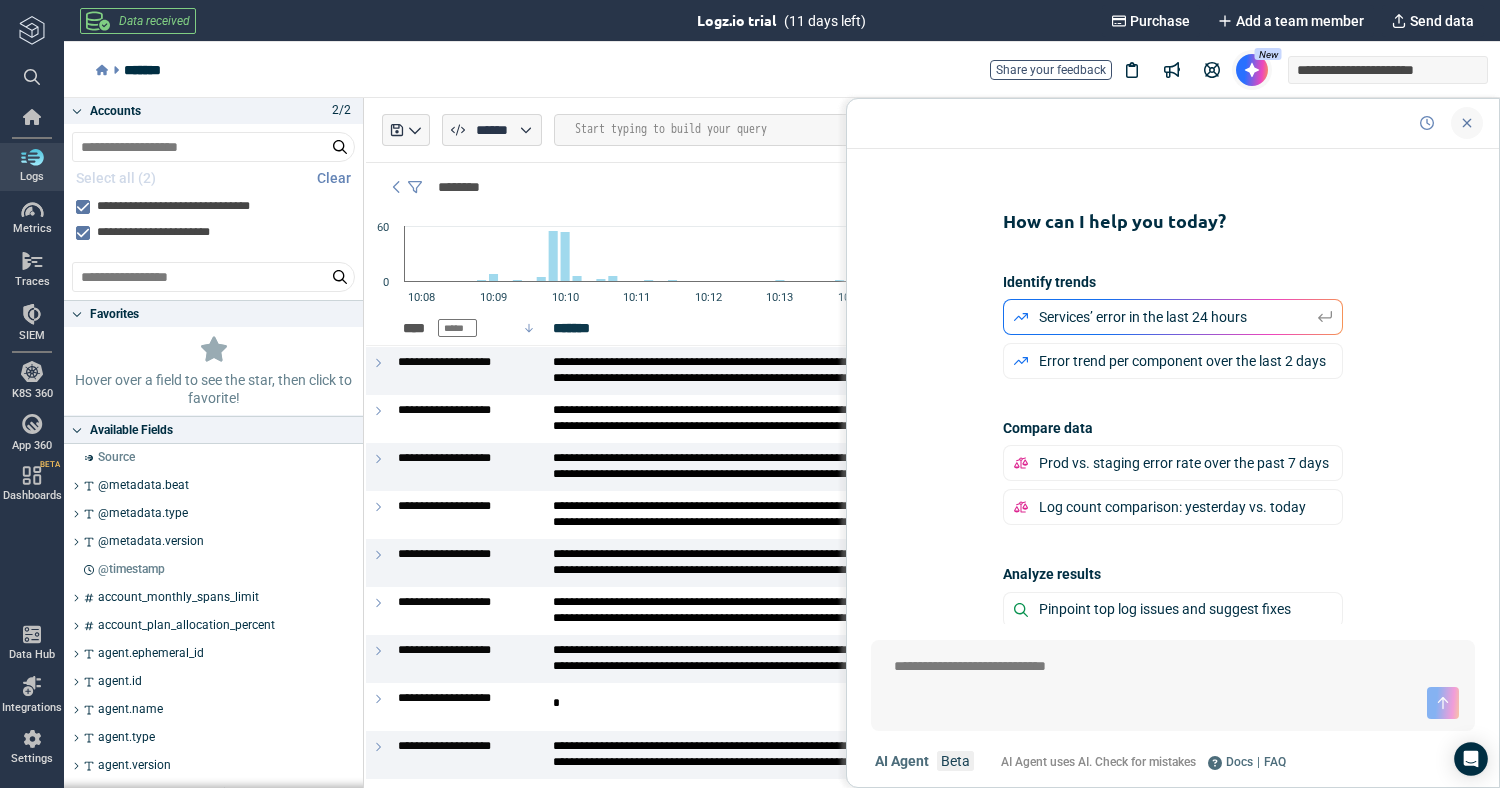 click at bounding box center (1467, 123) 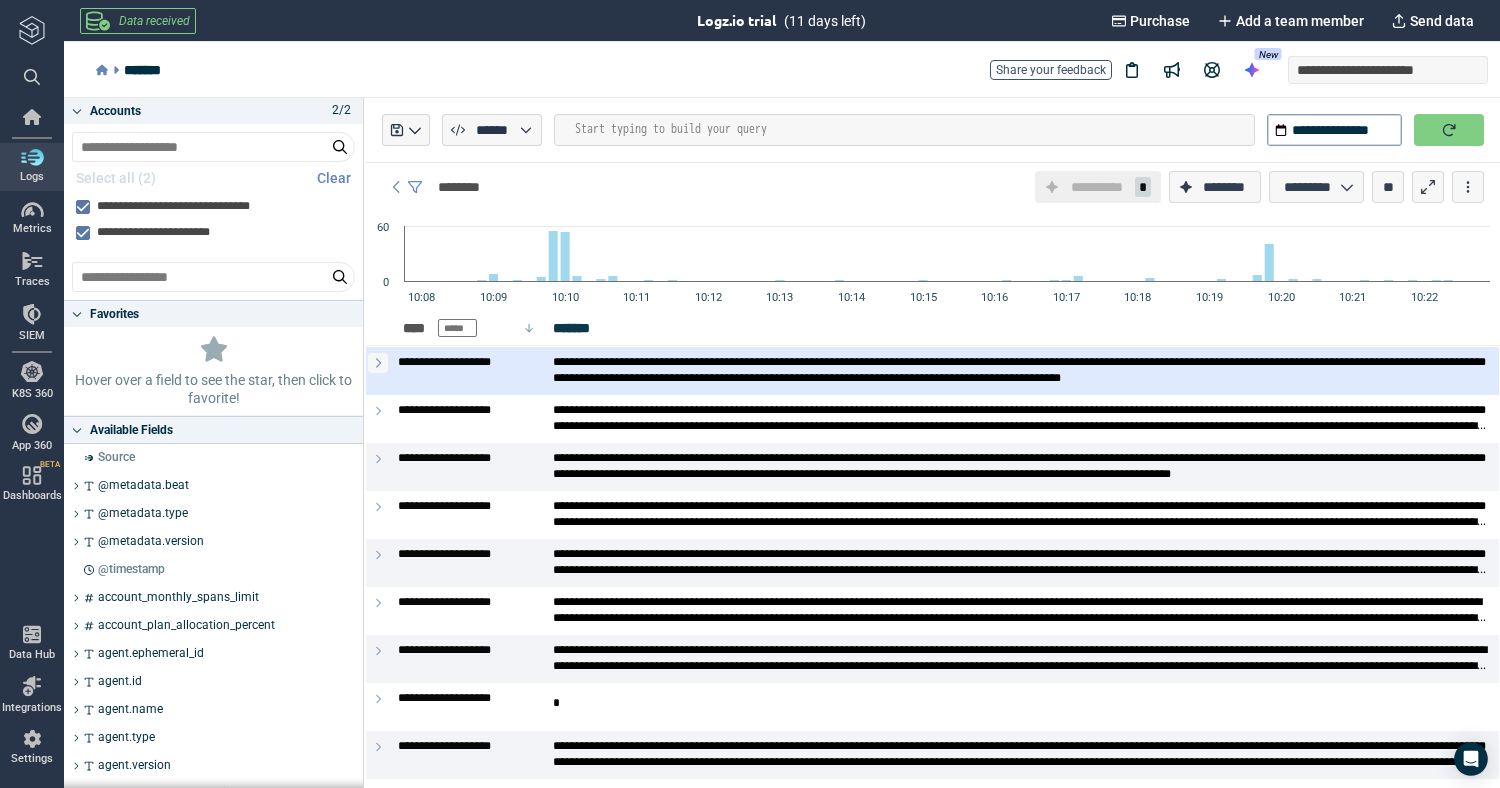 click 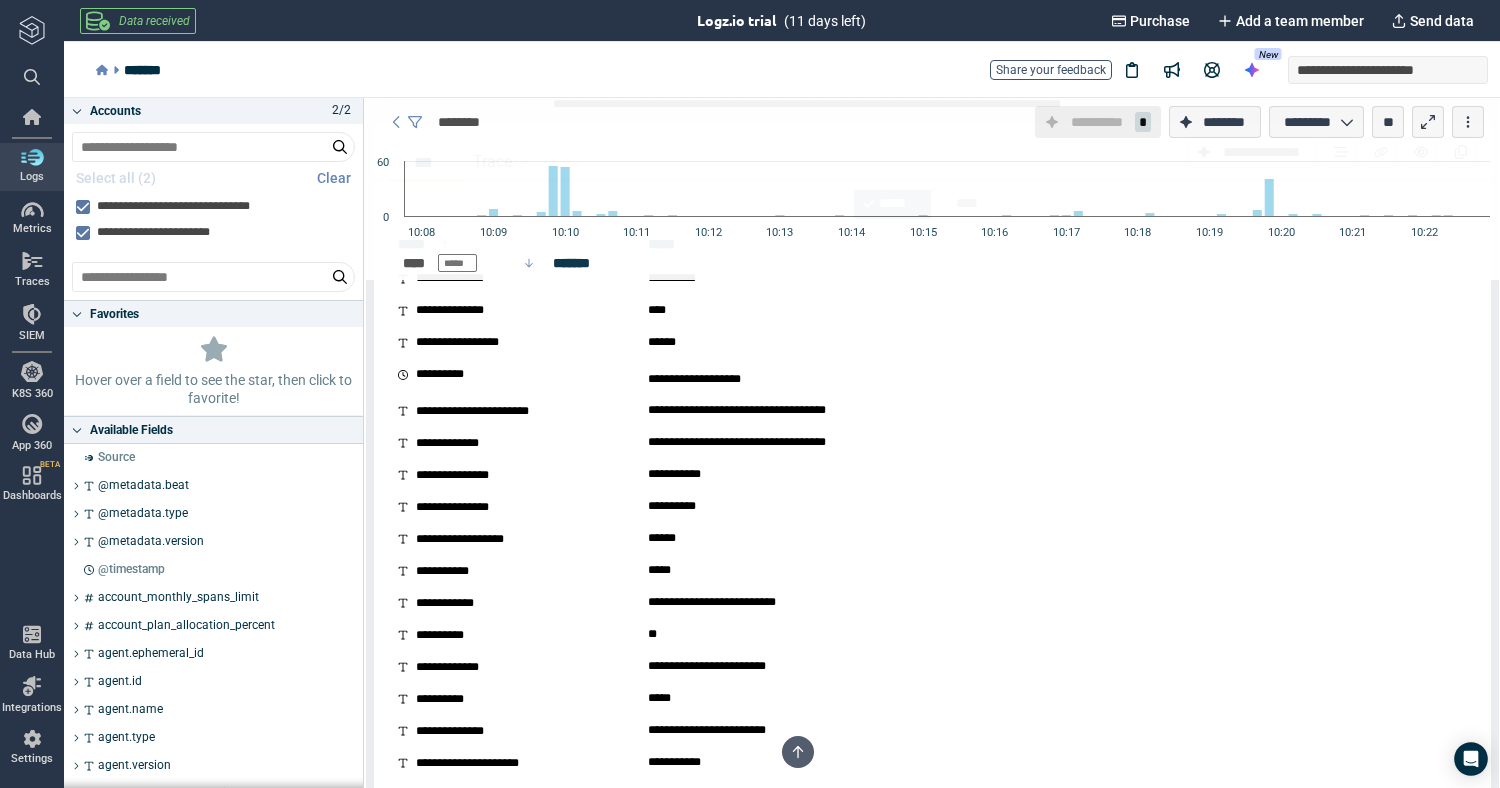 scroll, scrollTop: 0, scrollLeft: 0, axis: both 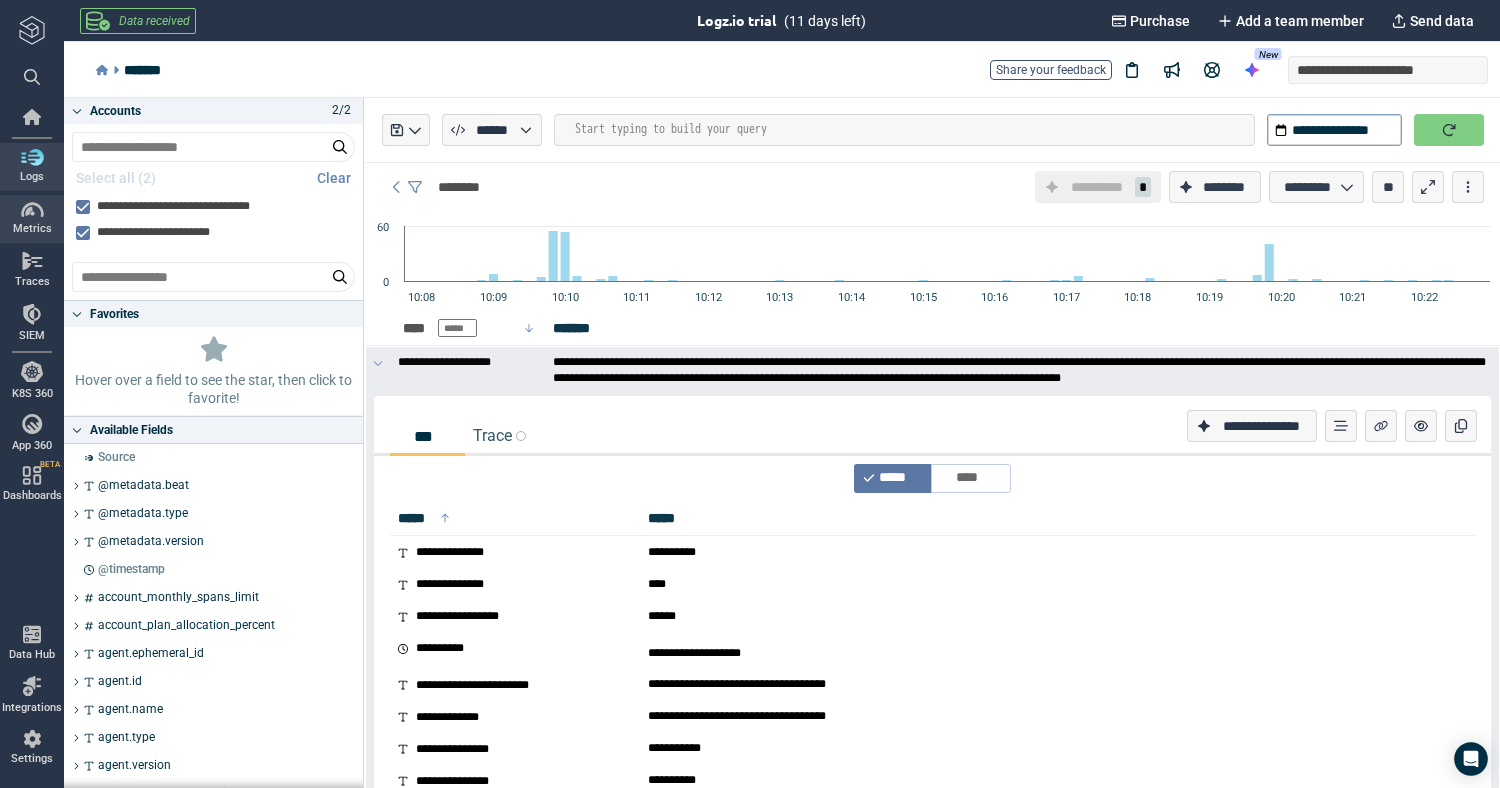 click on "Metrics" at bounding box center (32, 219) 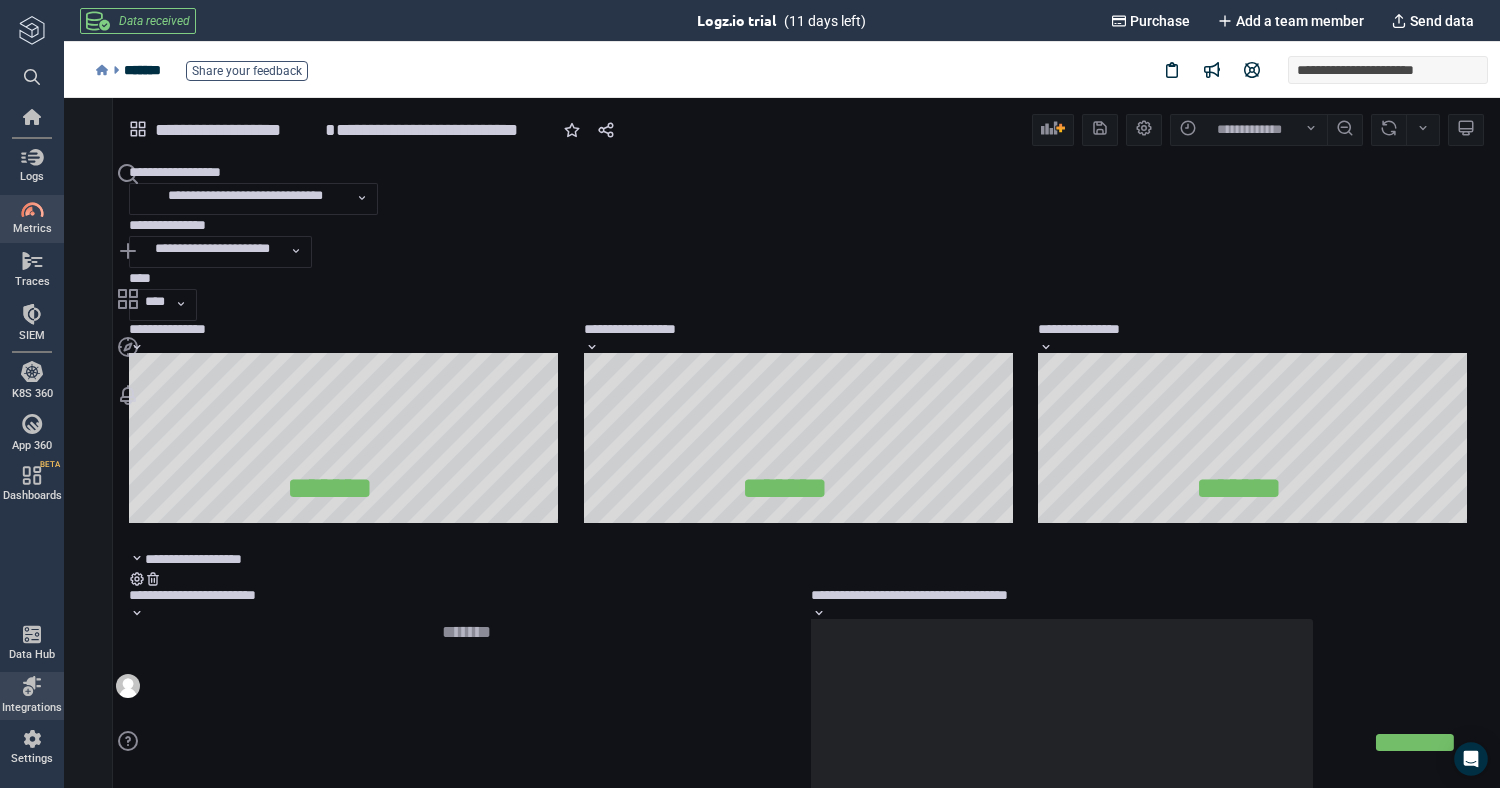 click at bounding box center [32, 686] 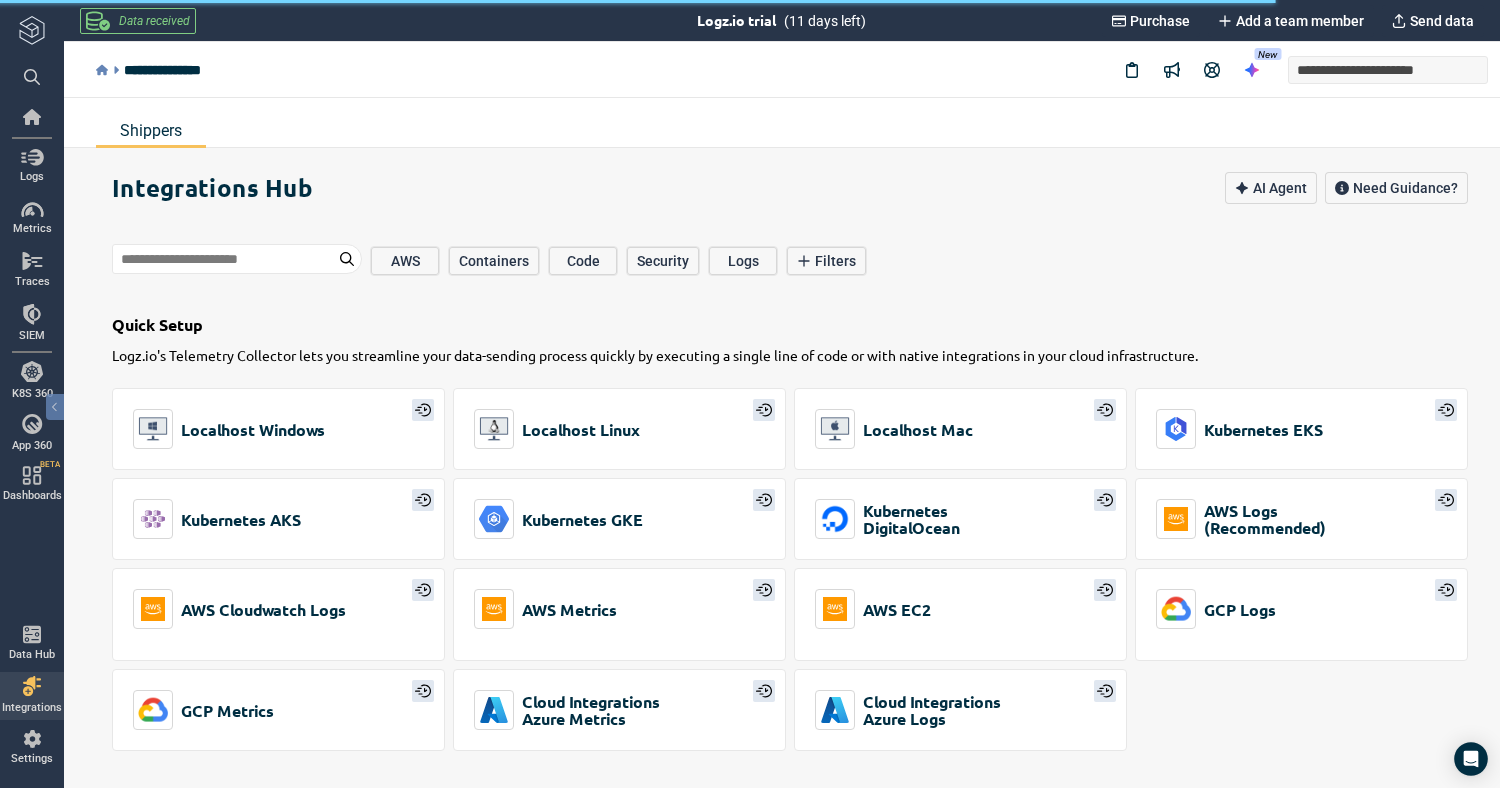 click at bounding box center [32, 634] 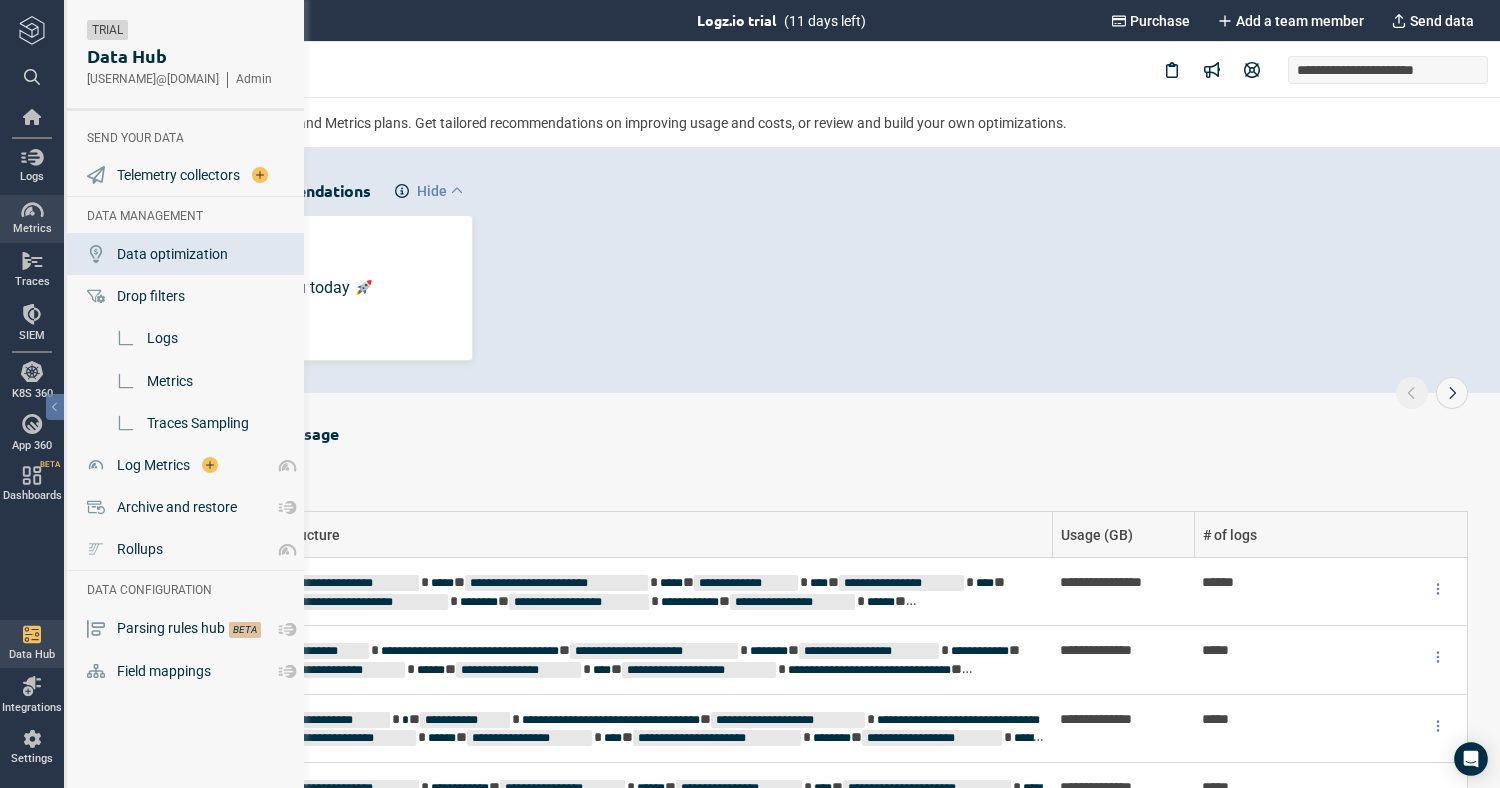 click at bounding box center [32, 210] 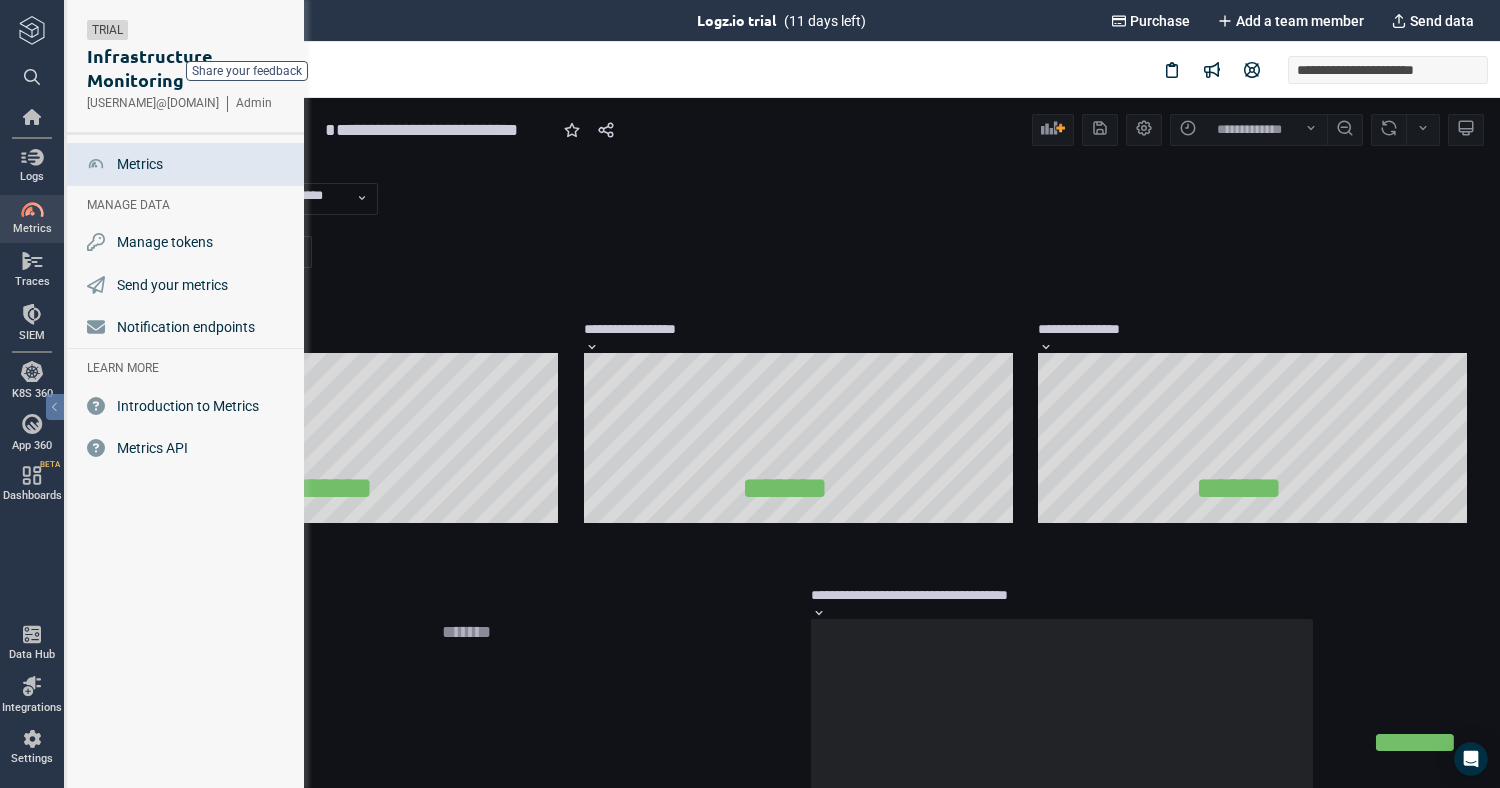 click on "**********" at bounding box center [445, 130] 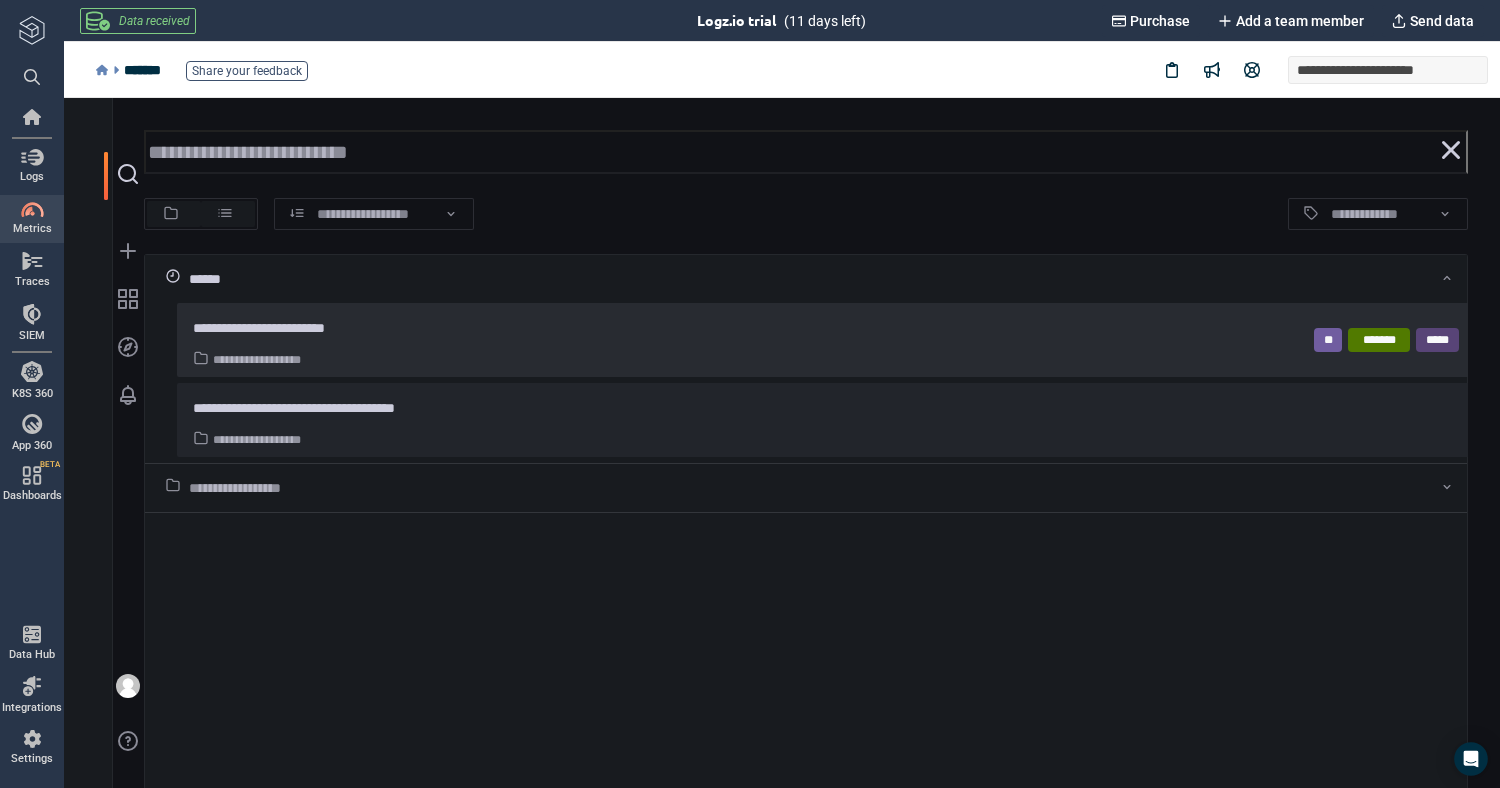 click on "**********" at bounding box center (283, 328) 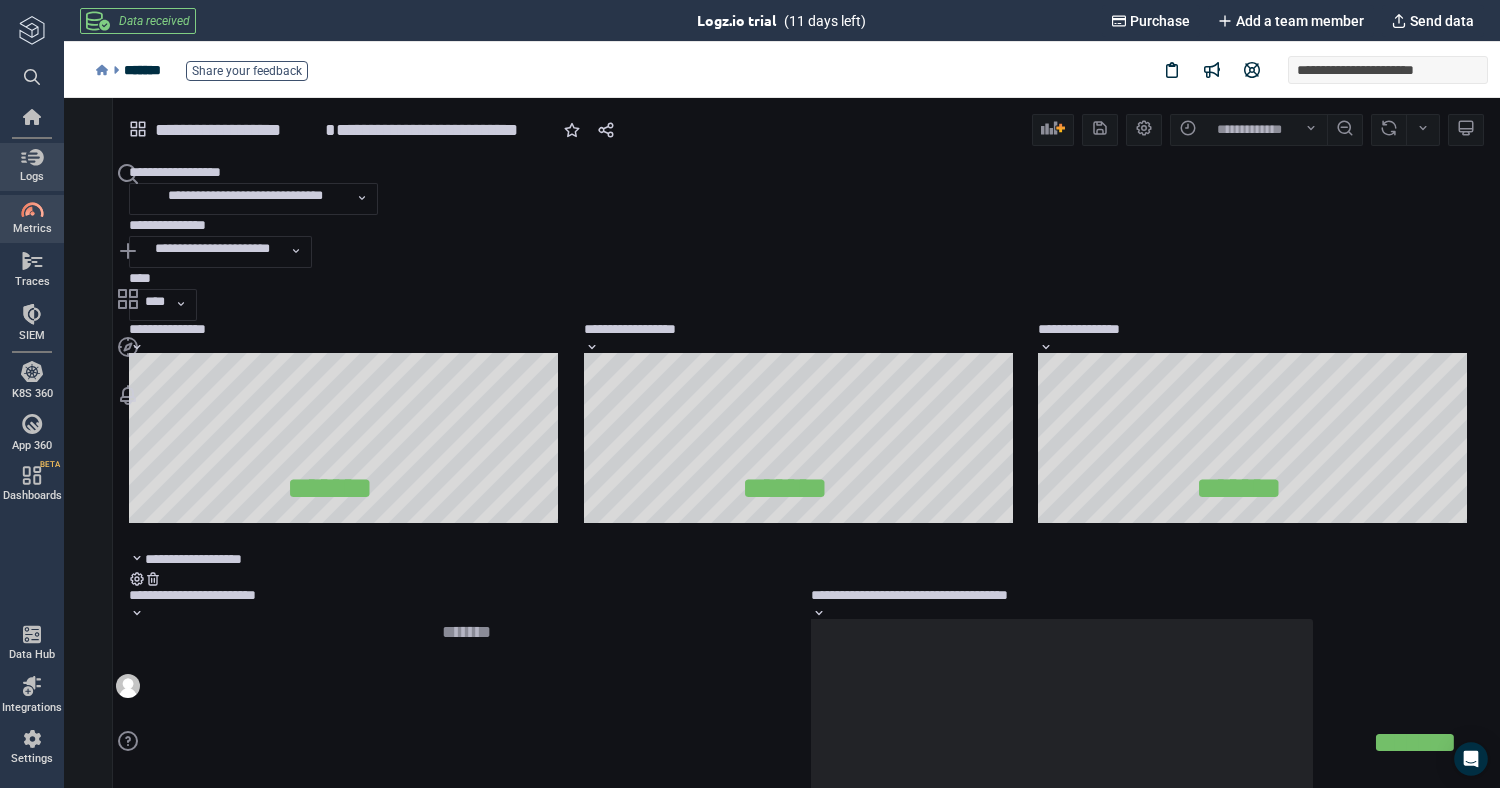 click at bounding box center (32, 157) 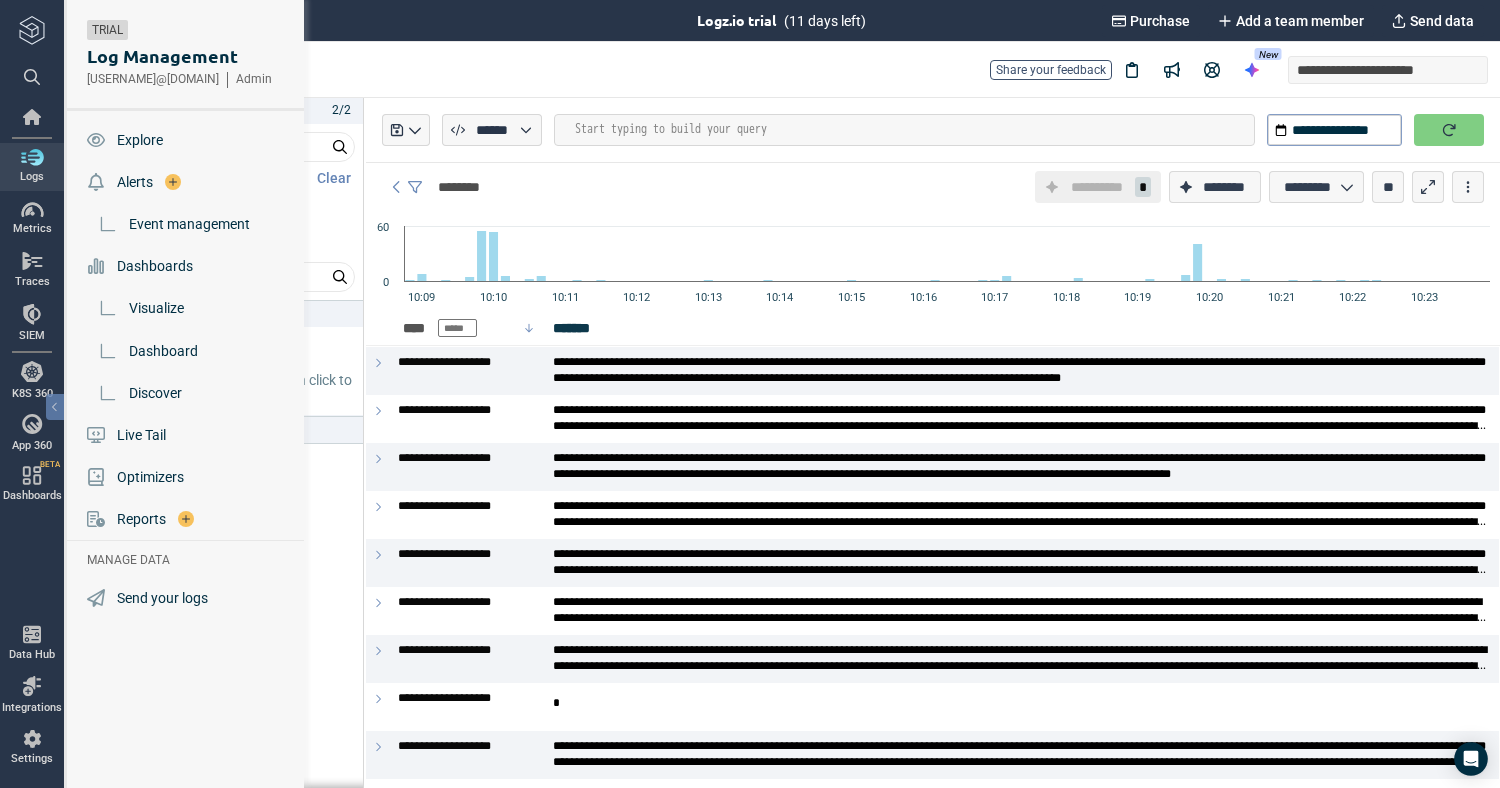 click on "Explore" at bounding box center (187, 140) 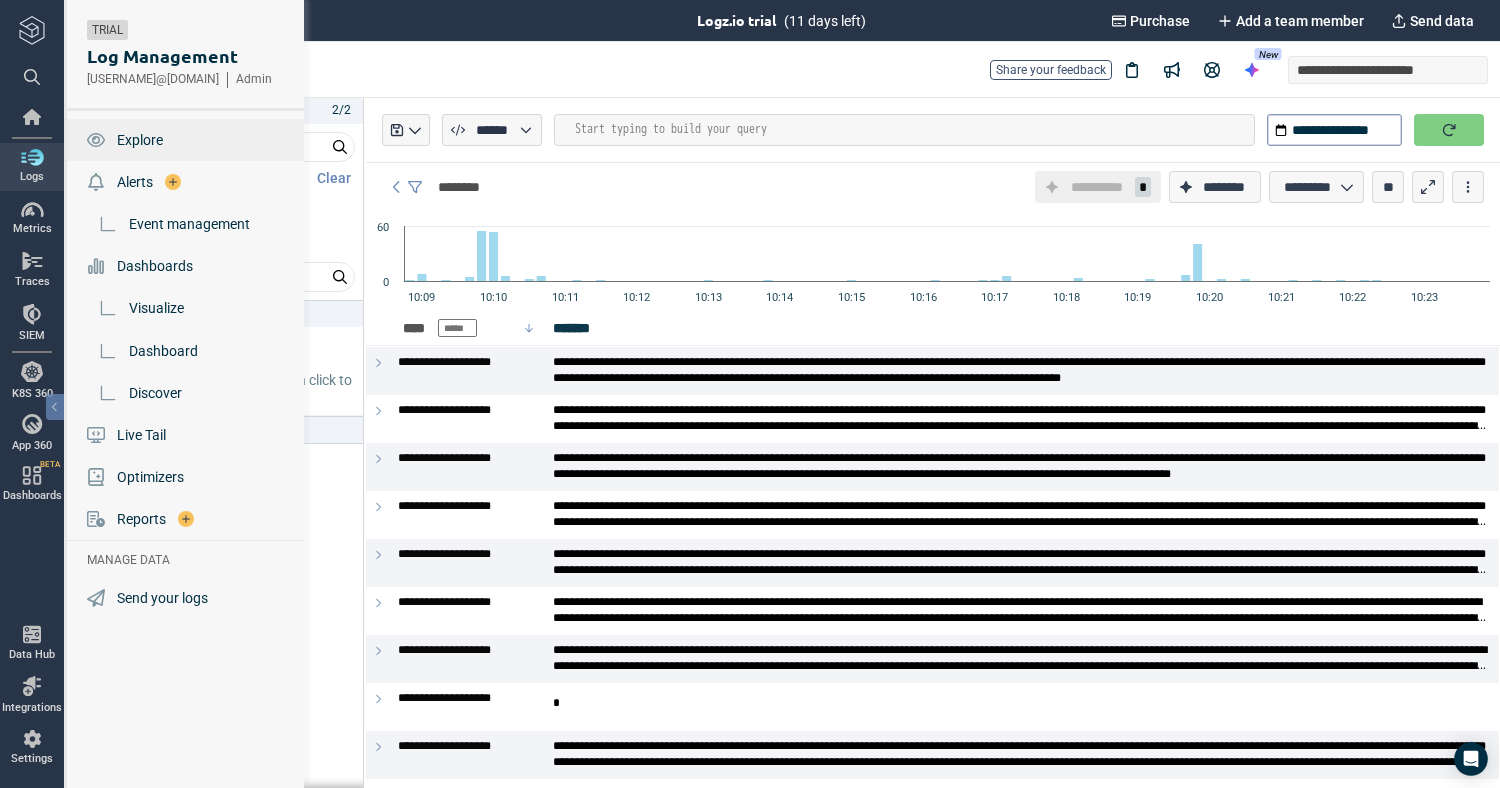 click on "Explore" at bounding box center [140, 140] 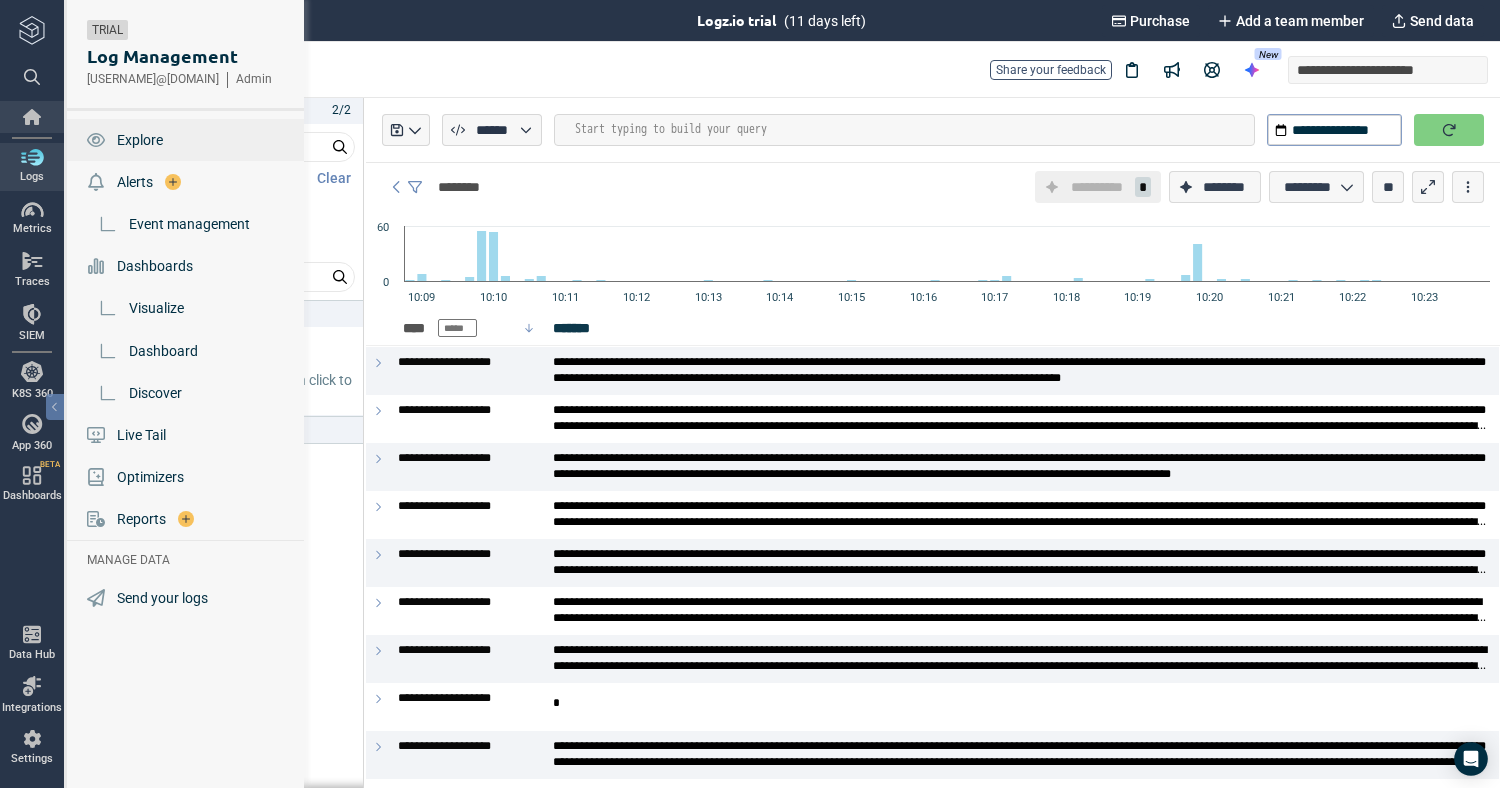 click at bounding box center (32, 117) 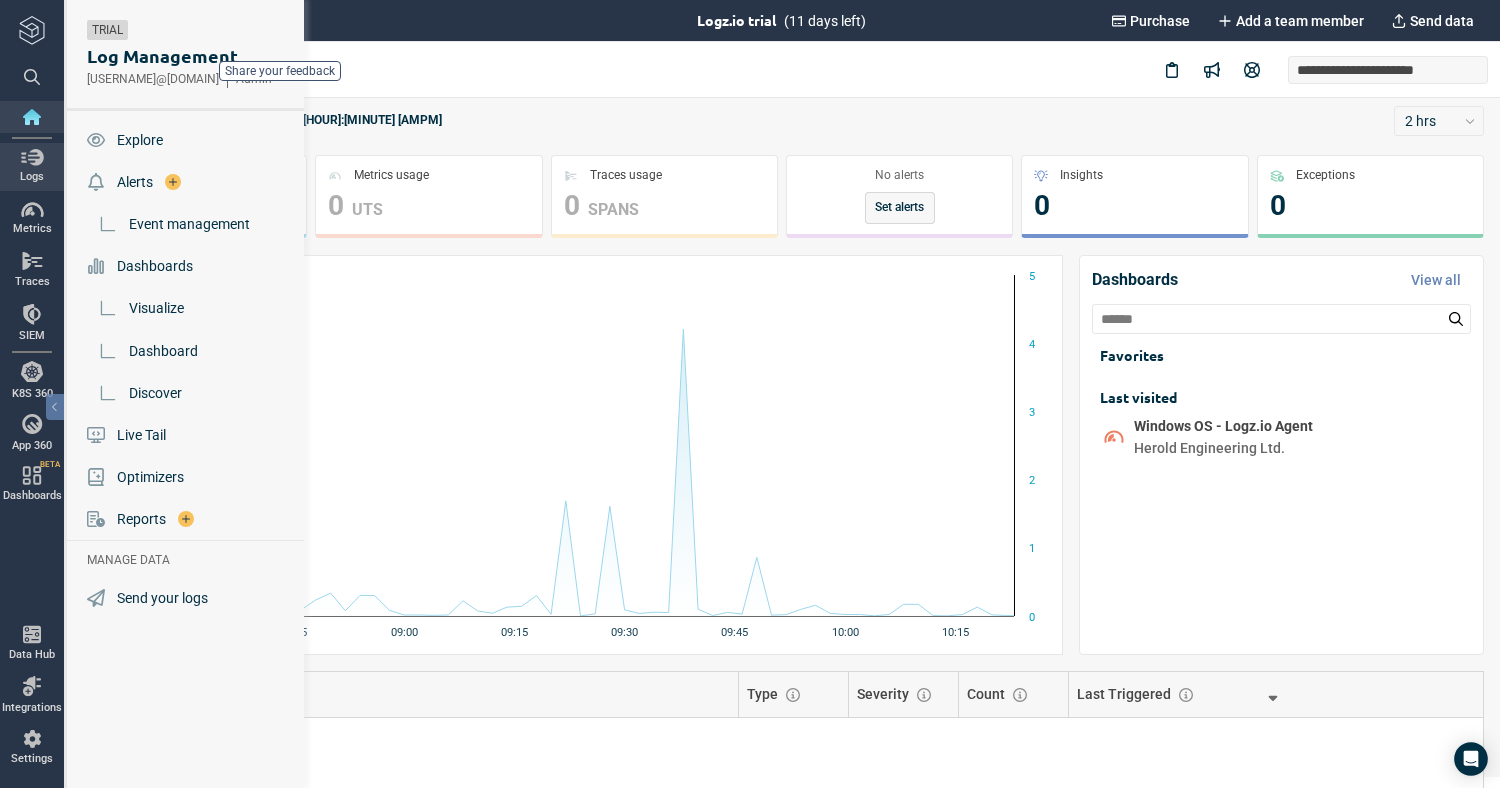 scroll, scrollTop: 0, scrollLeft: 0, axis: both 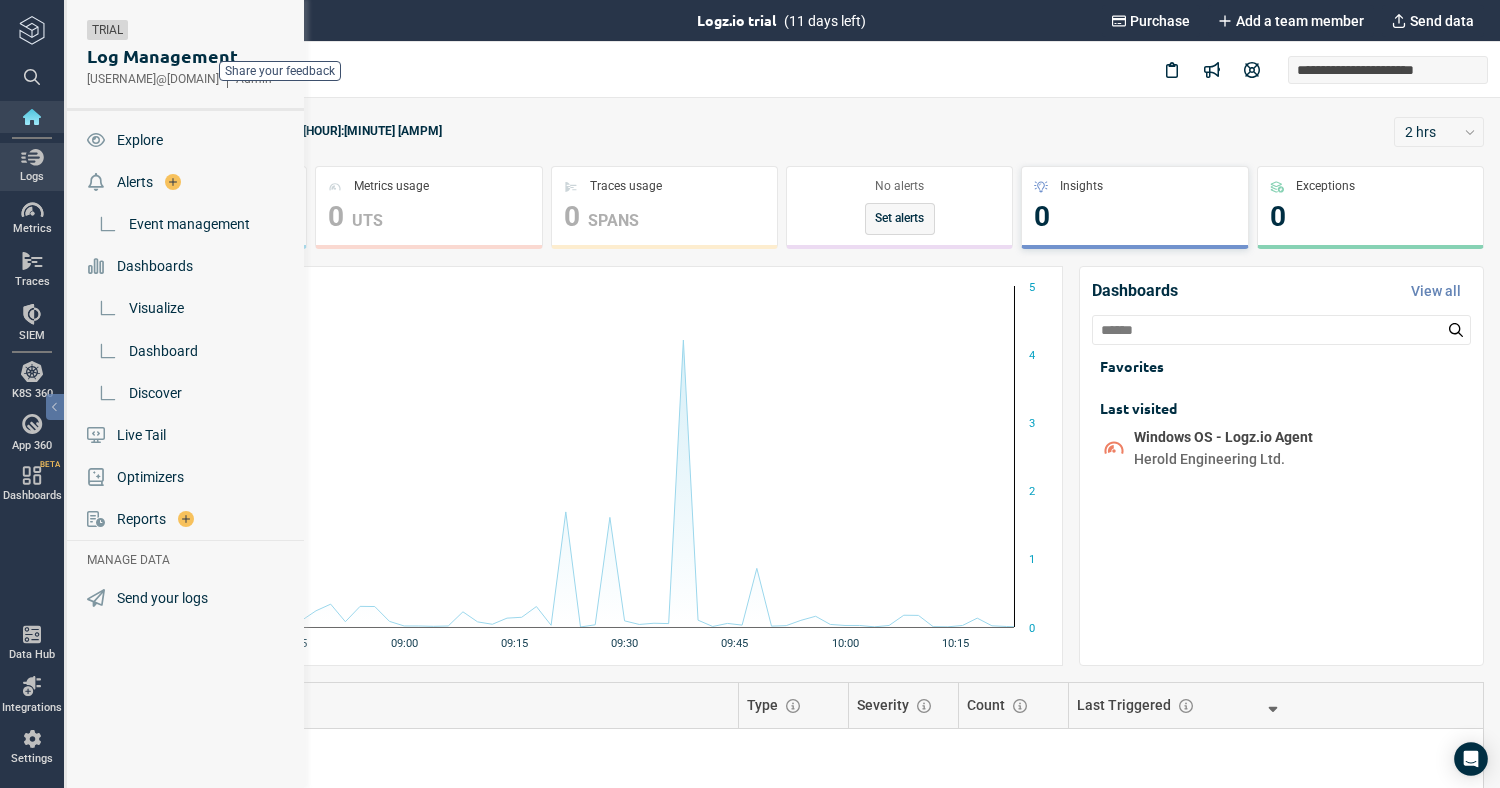 click on "0" at bounding box center [1134, 217] 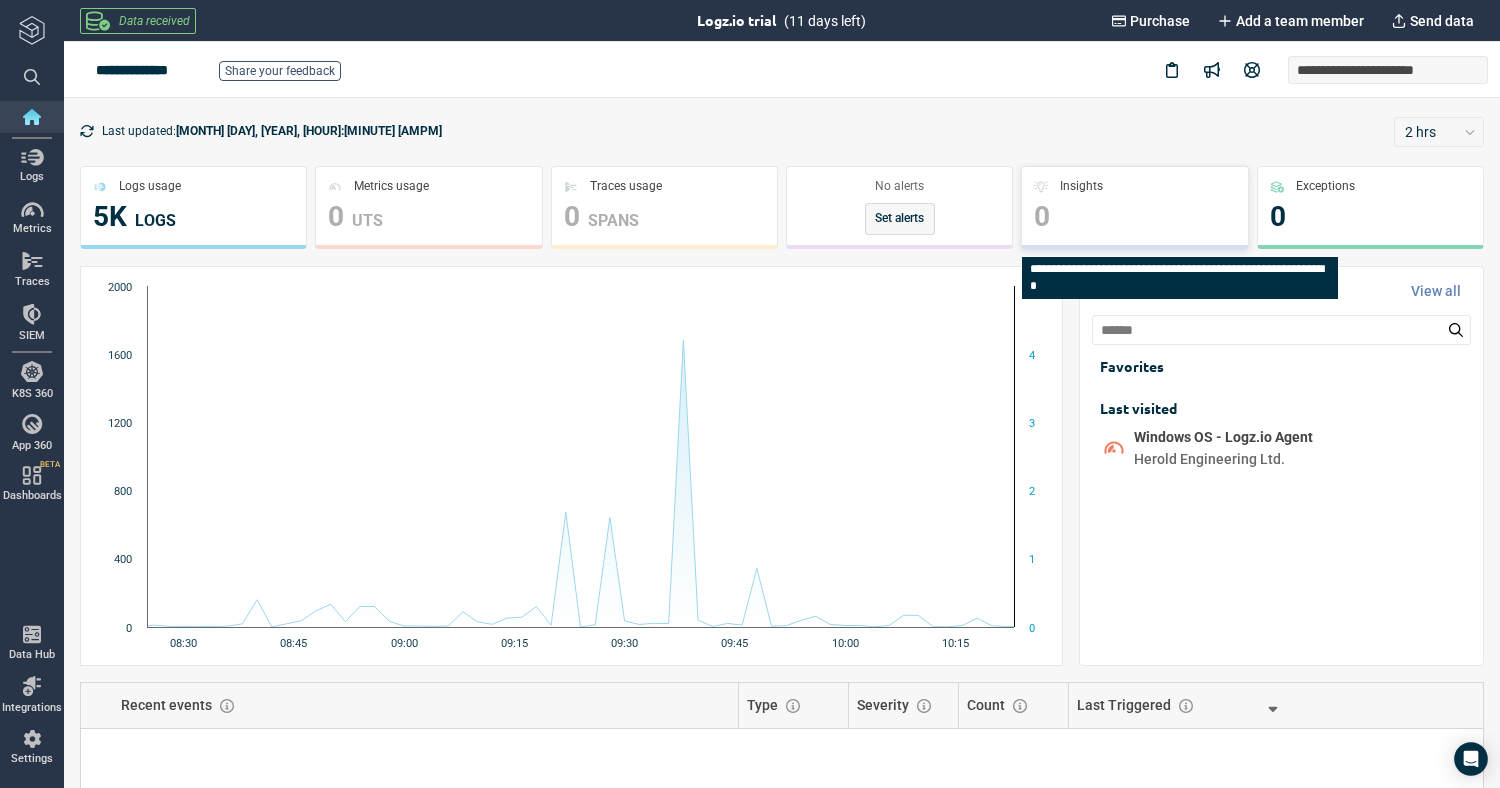 click on "0" at bounding box center (1134, 217) 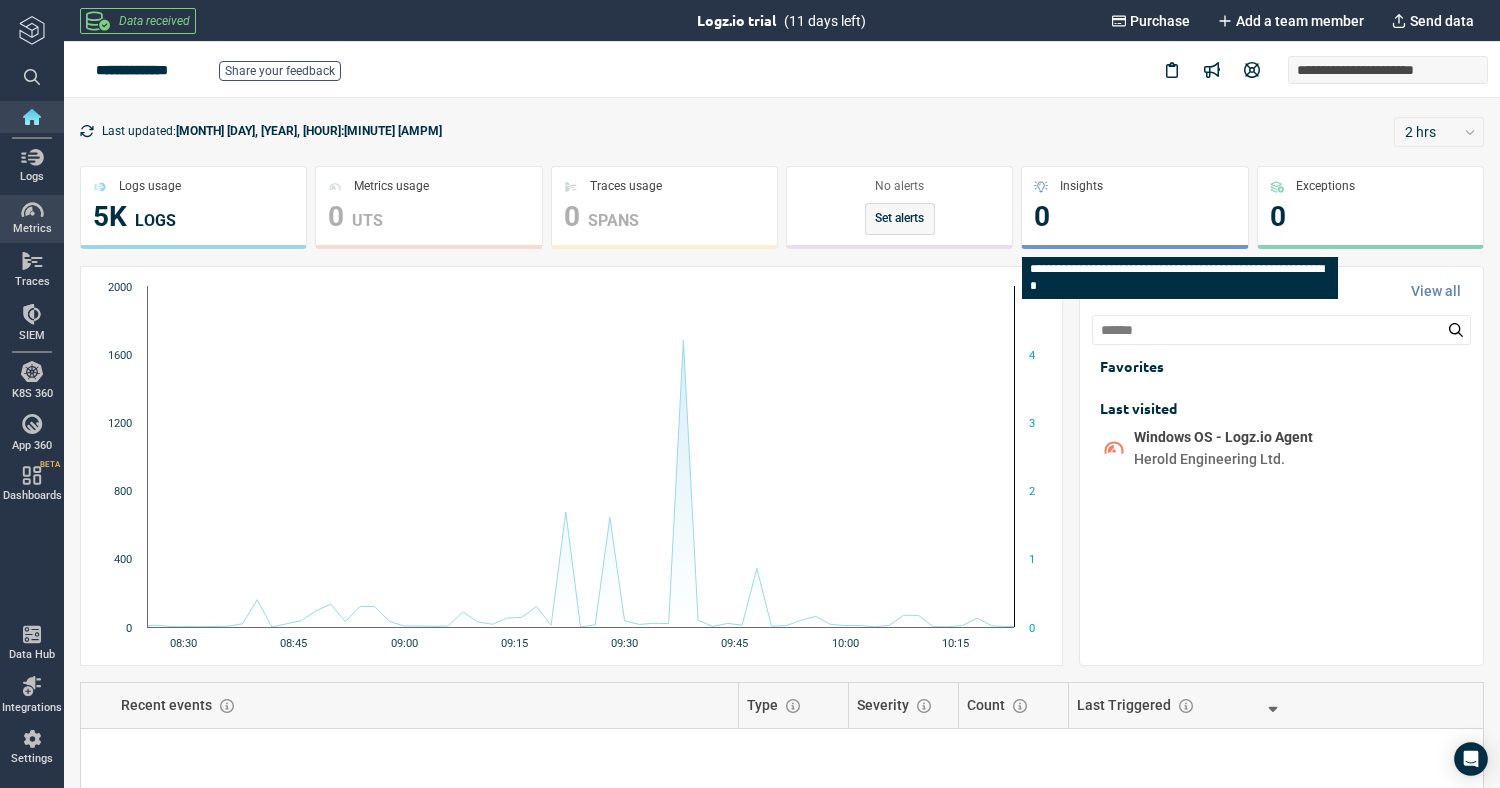 click on "Metrics" at bounding box center [32, 219] 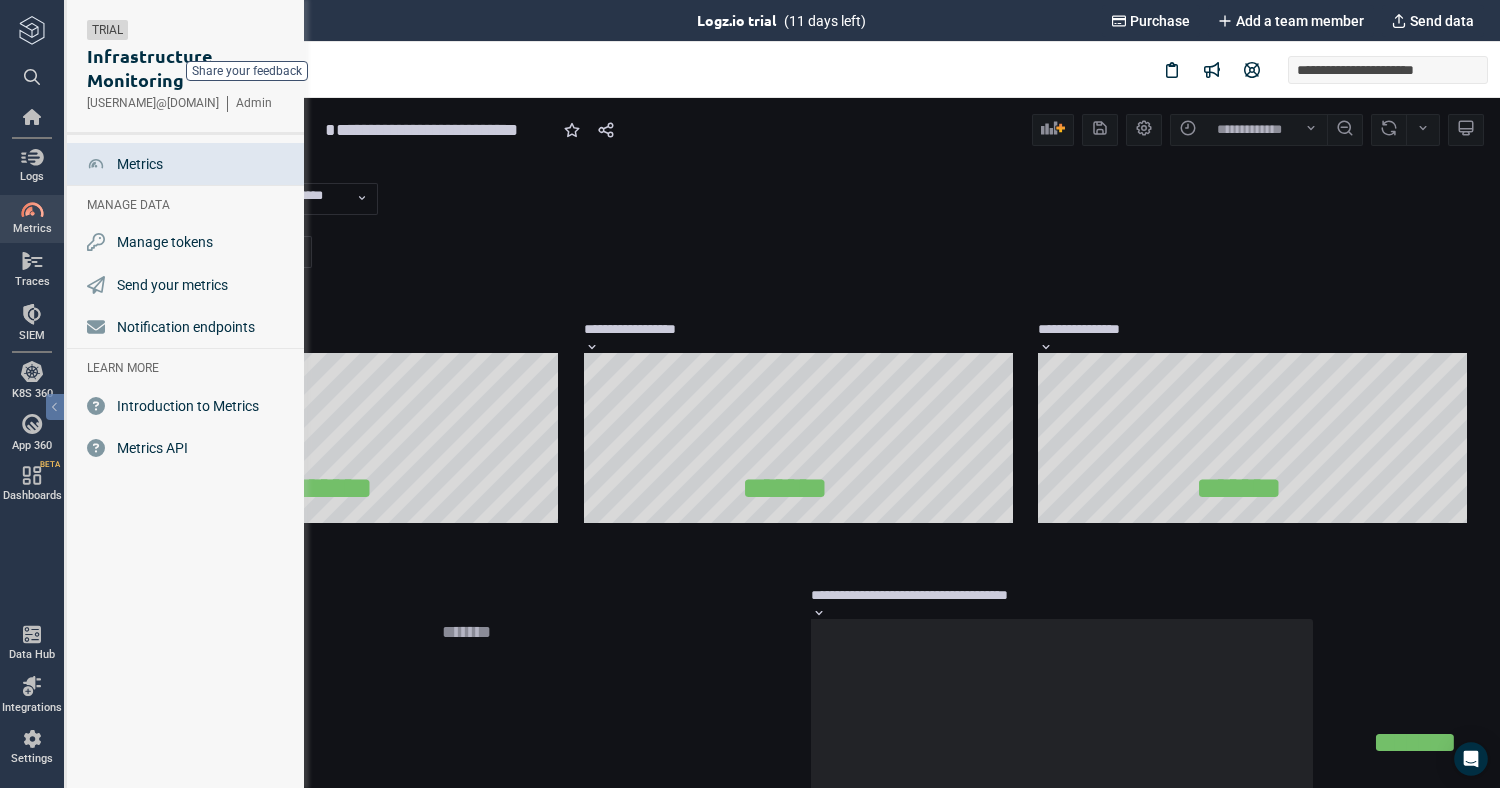 click on "**********" at bounding box center [445, 130] 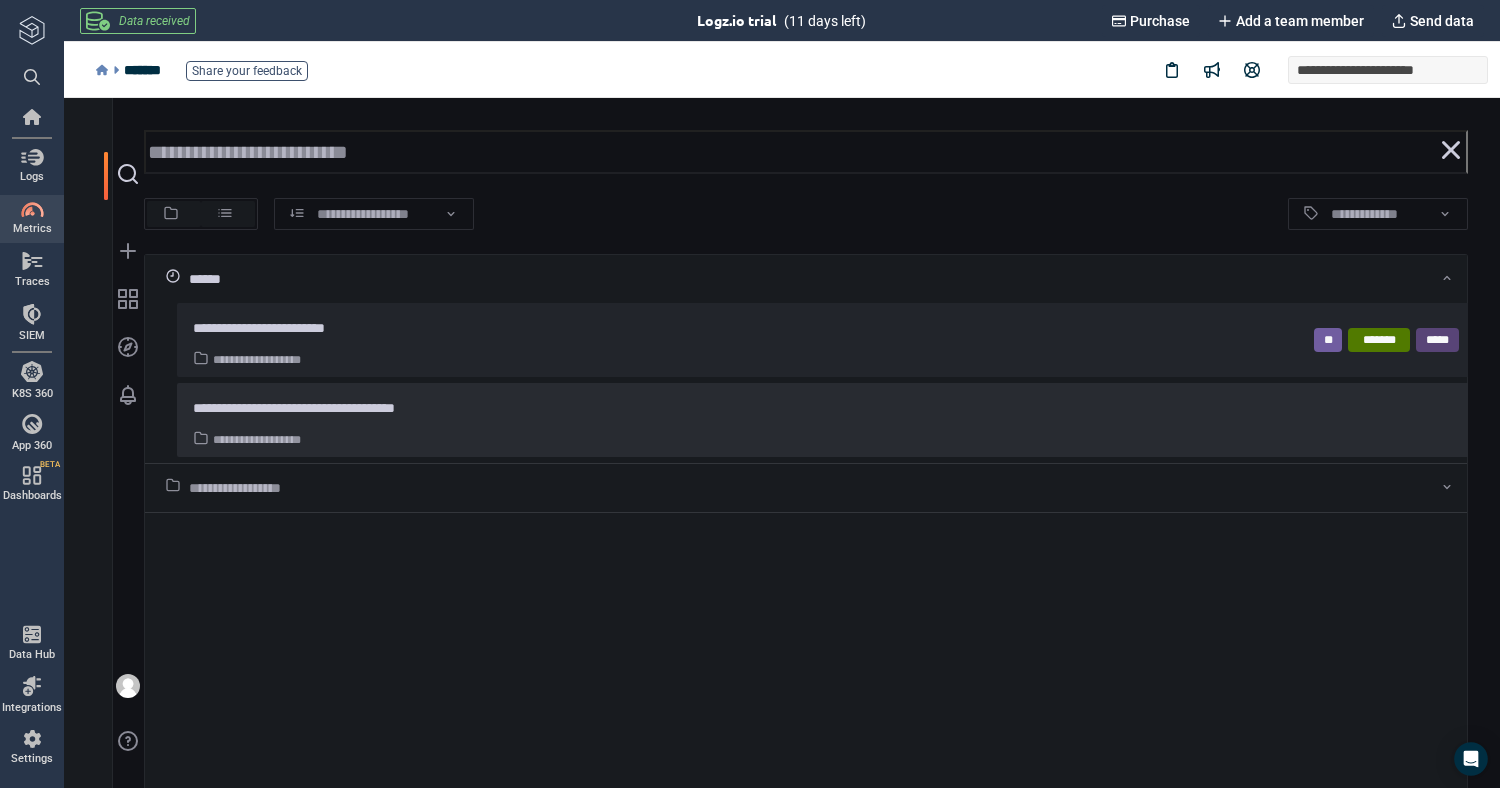 click on "**********" at bounding box center [257, 439] 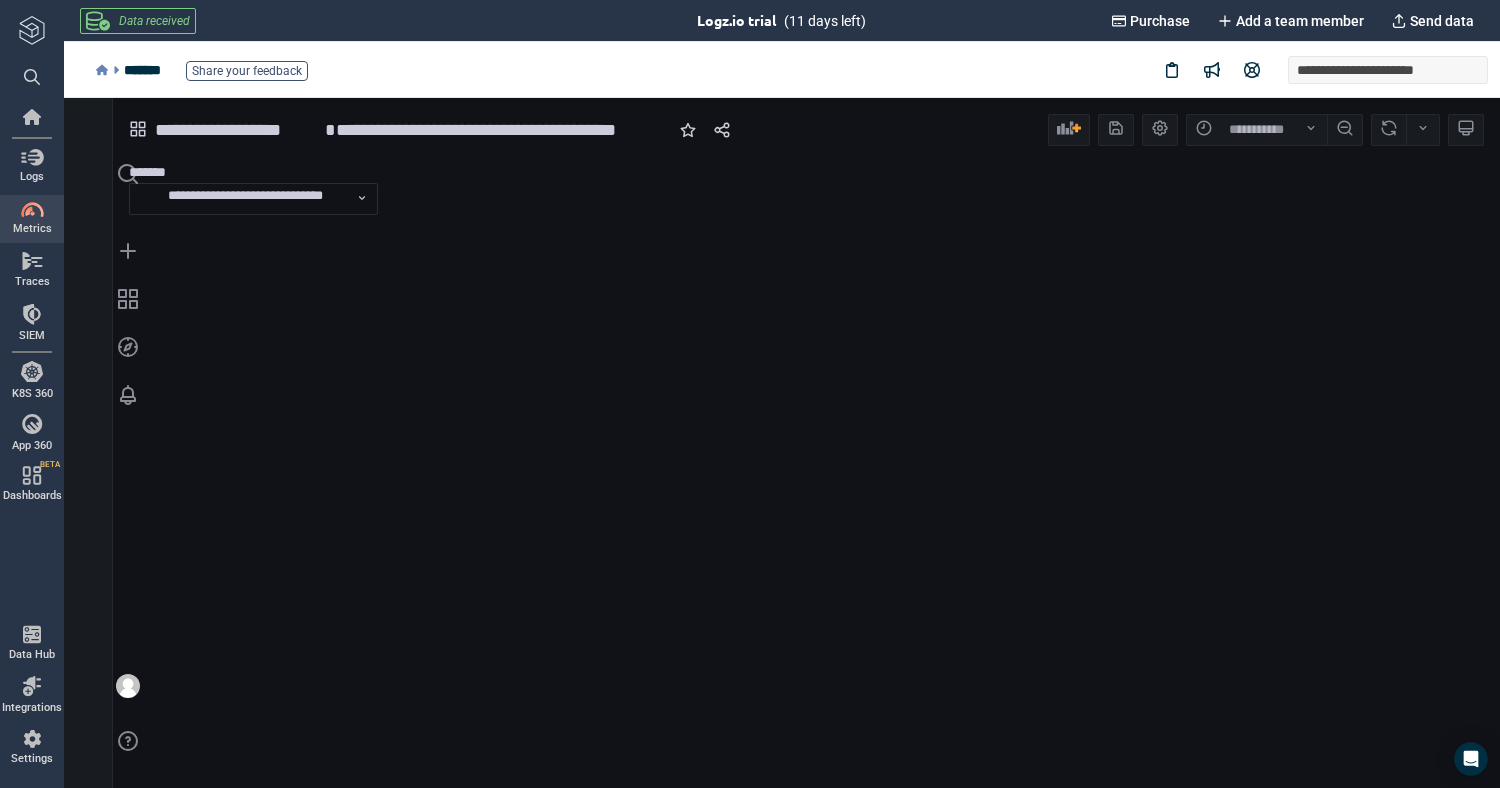 scroll, scrollTop: 1, scrollLeft: 1, axis: both 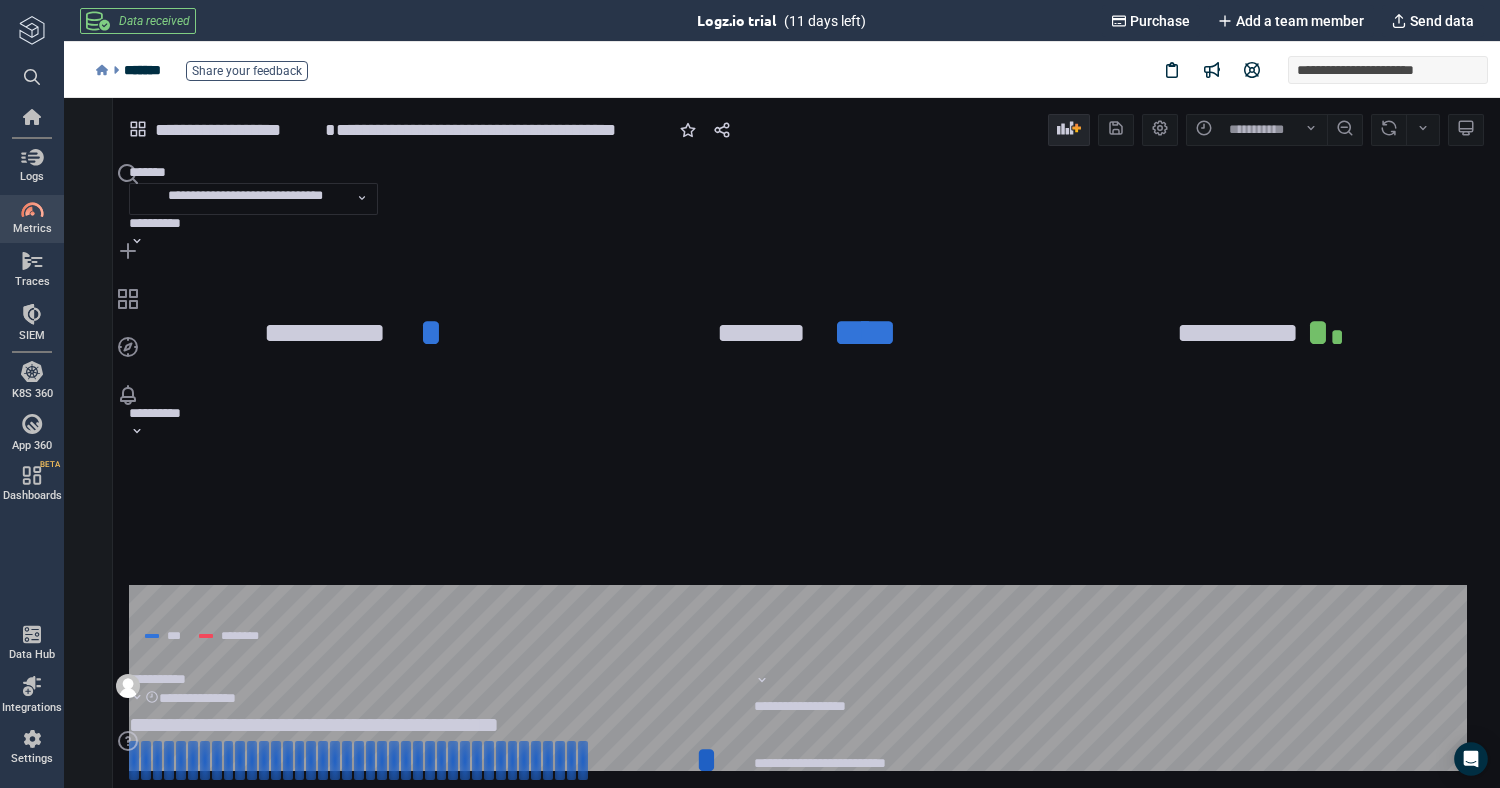 click 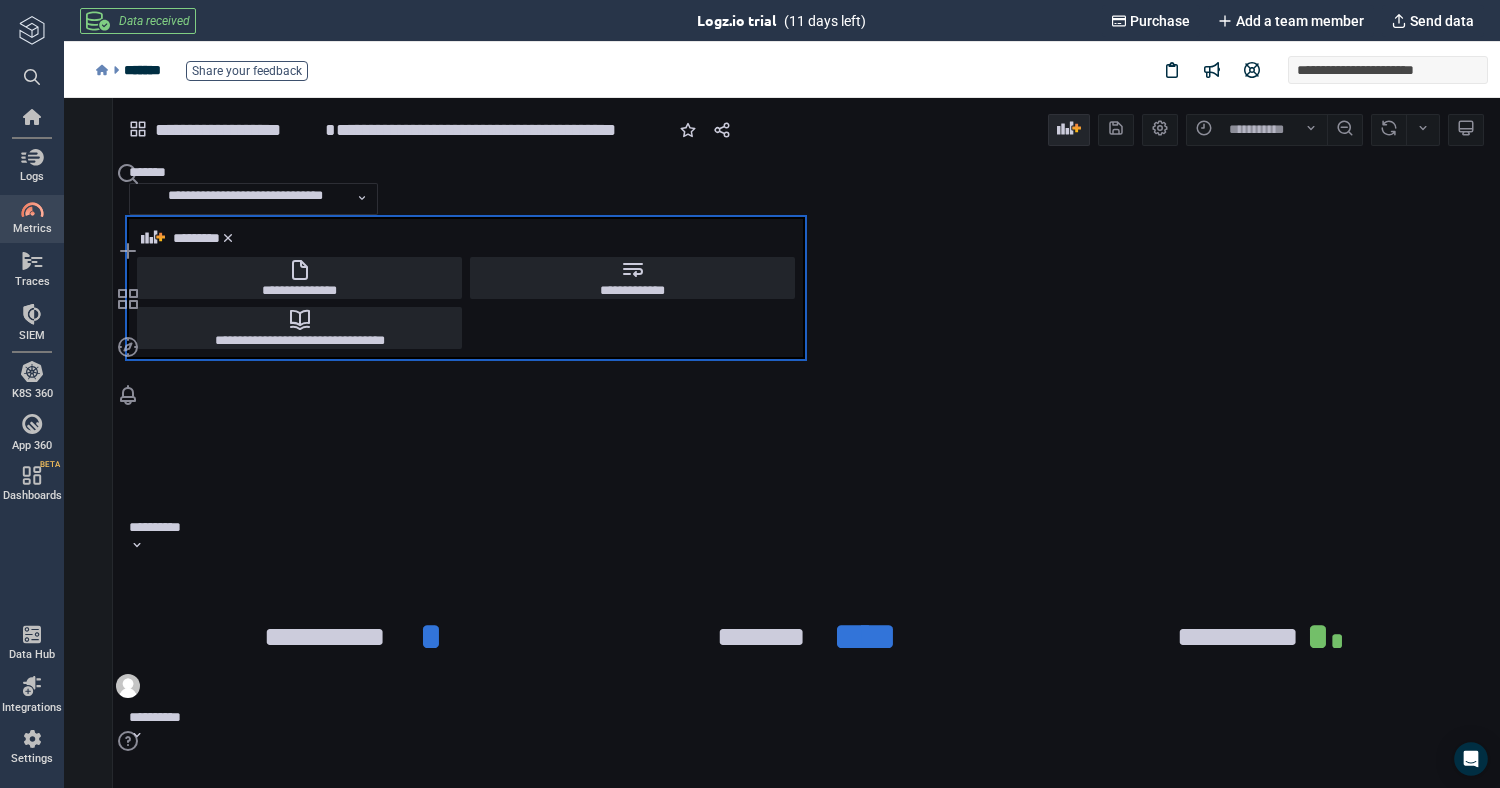 scroll, scrollTop: 1, scrollLeft: 1, axis: both 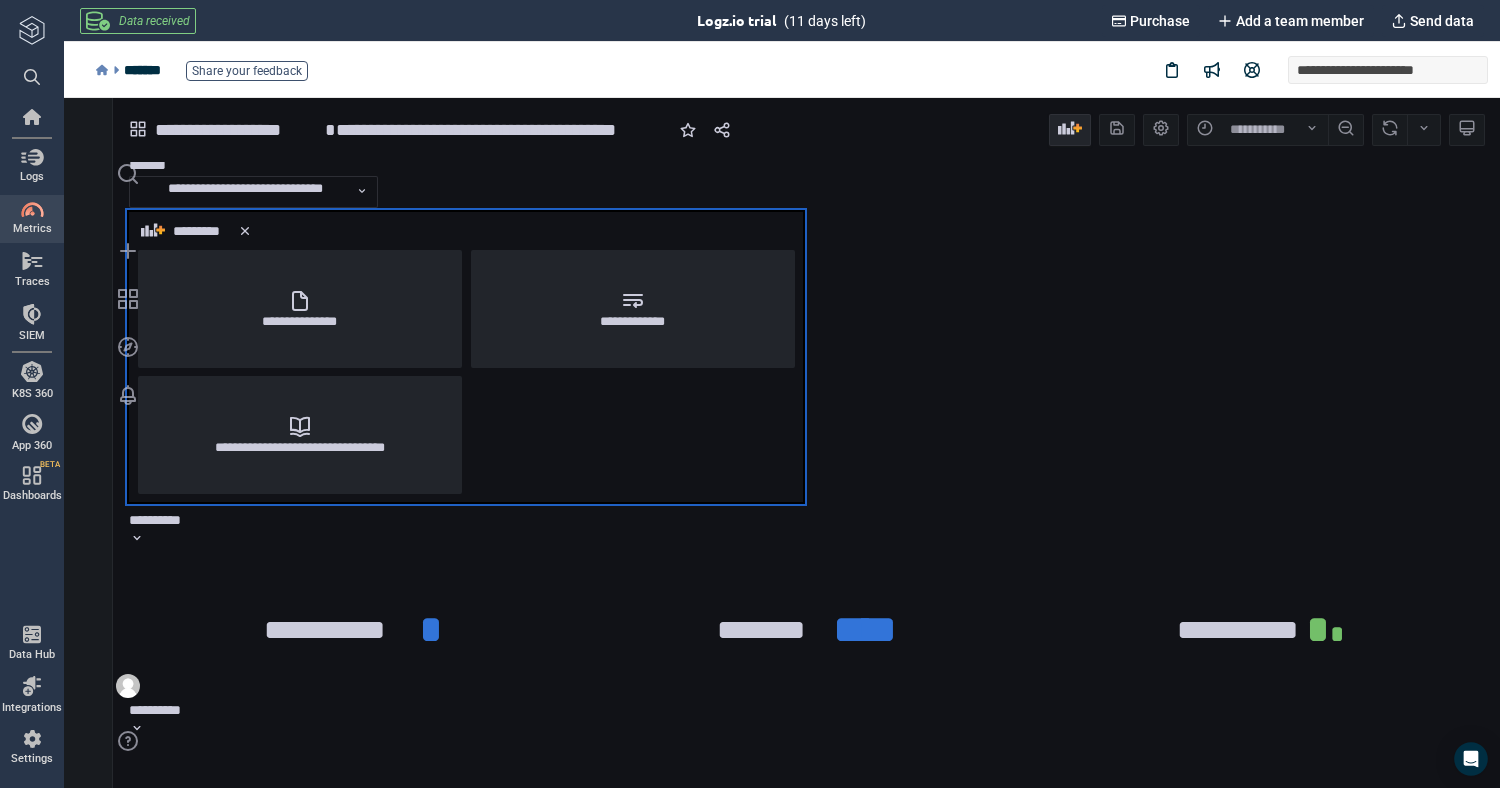 click 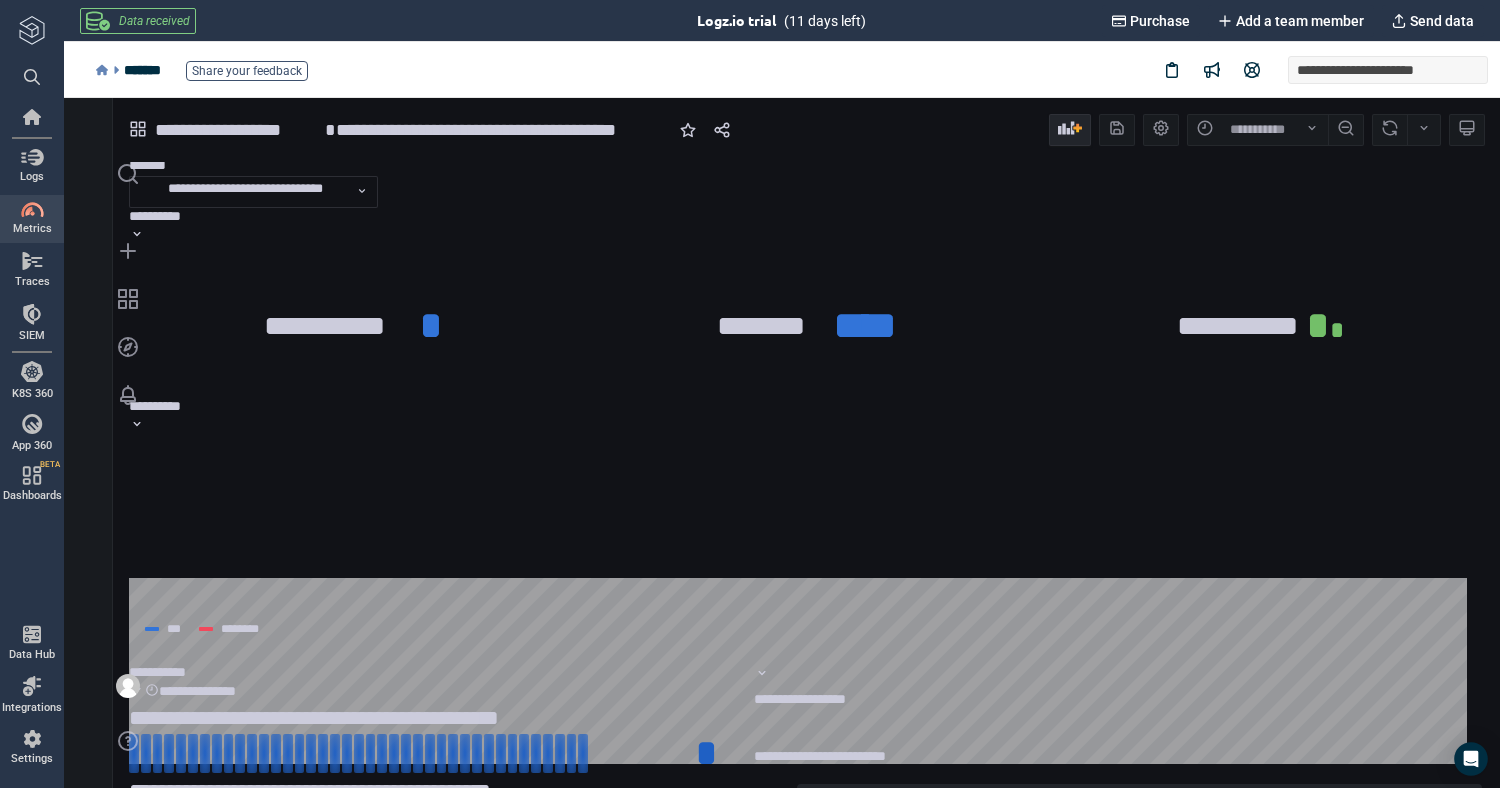 scroll, scrollTop: 942, scrollLeft: 1356, axis: both 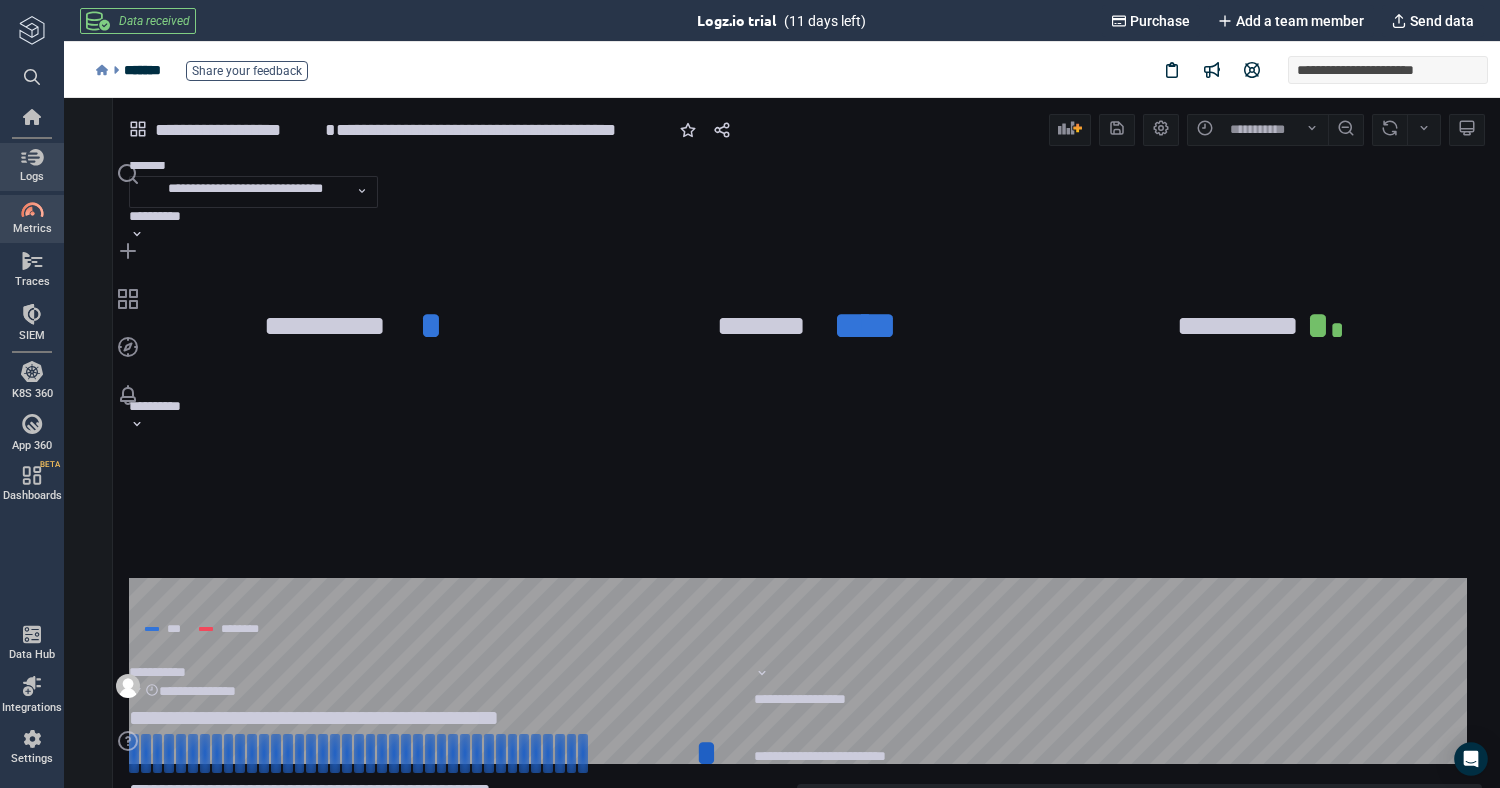click at bounding box center [32, 157] 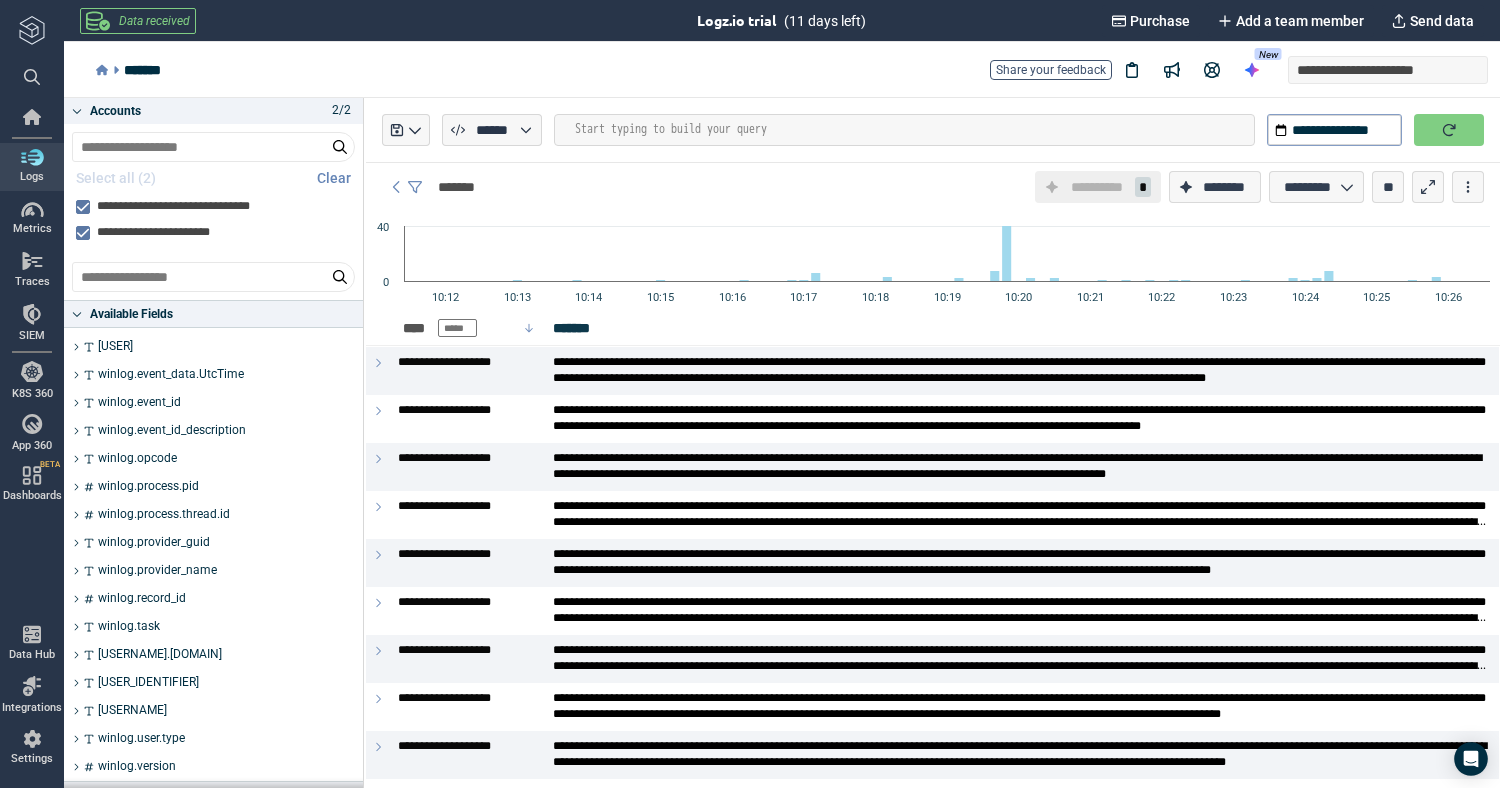 scroll, scrollTop: 2232, scrollLeft: 0, axis: vertical 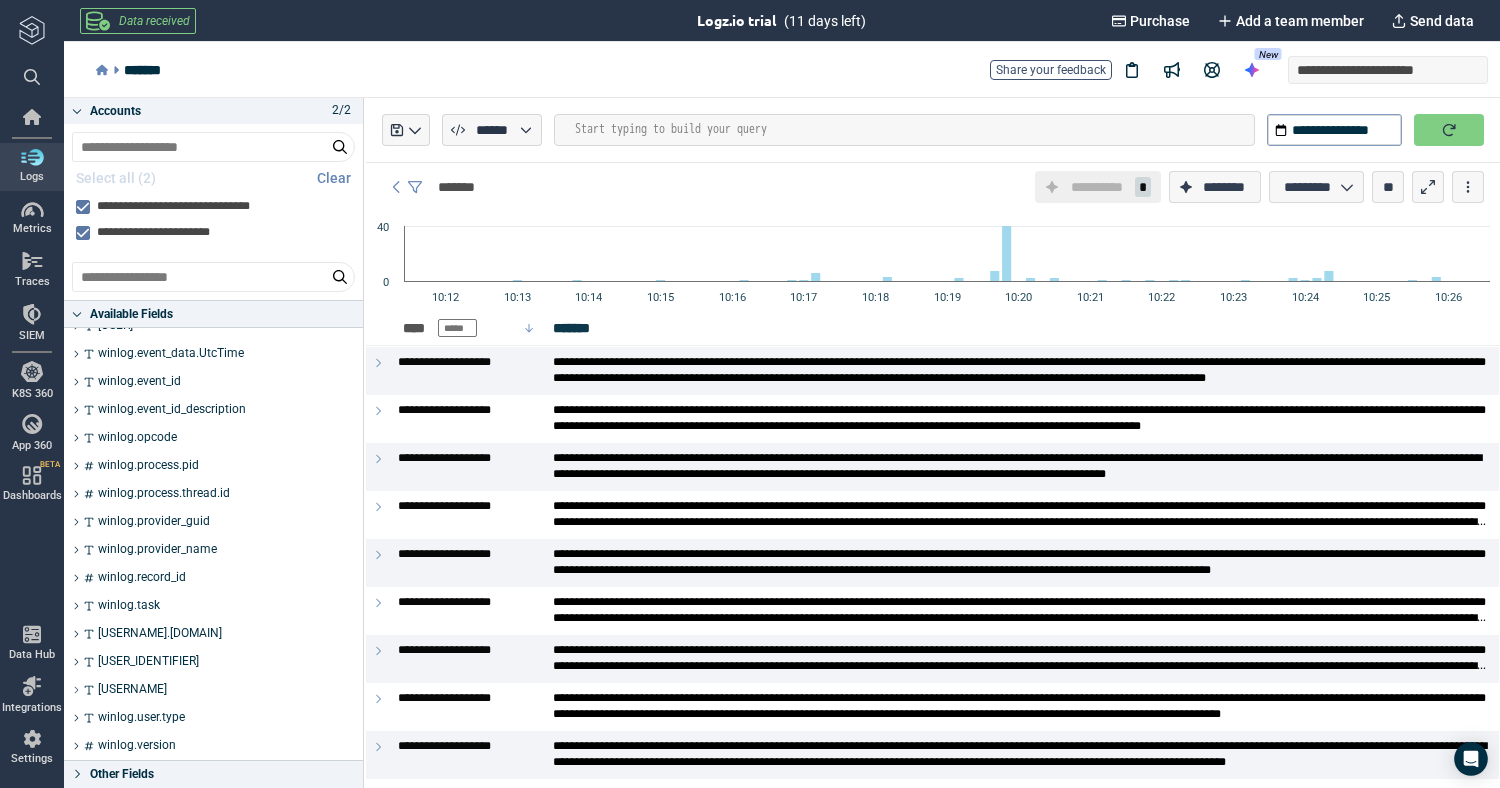 click 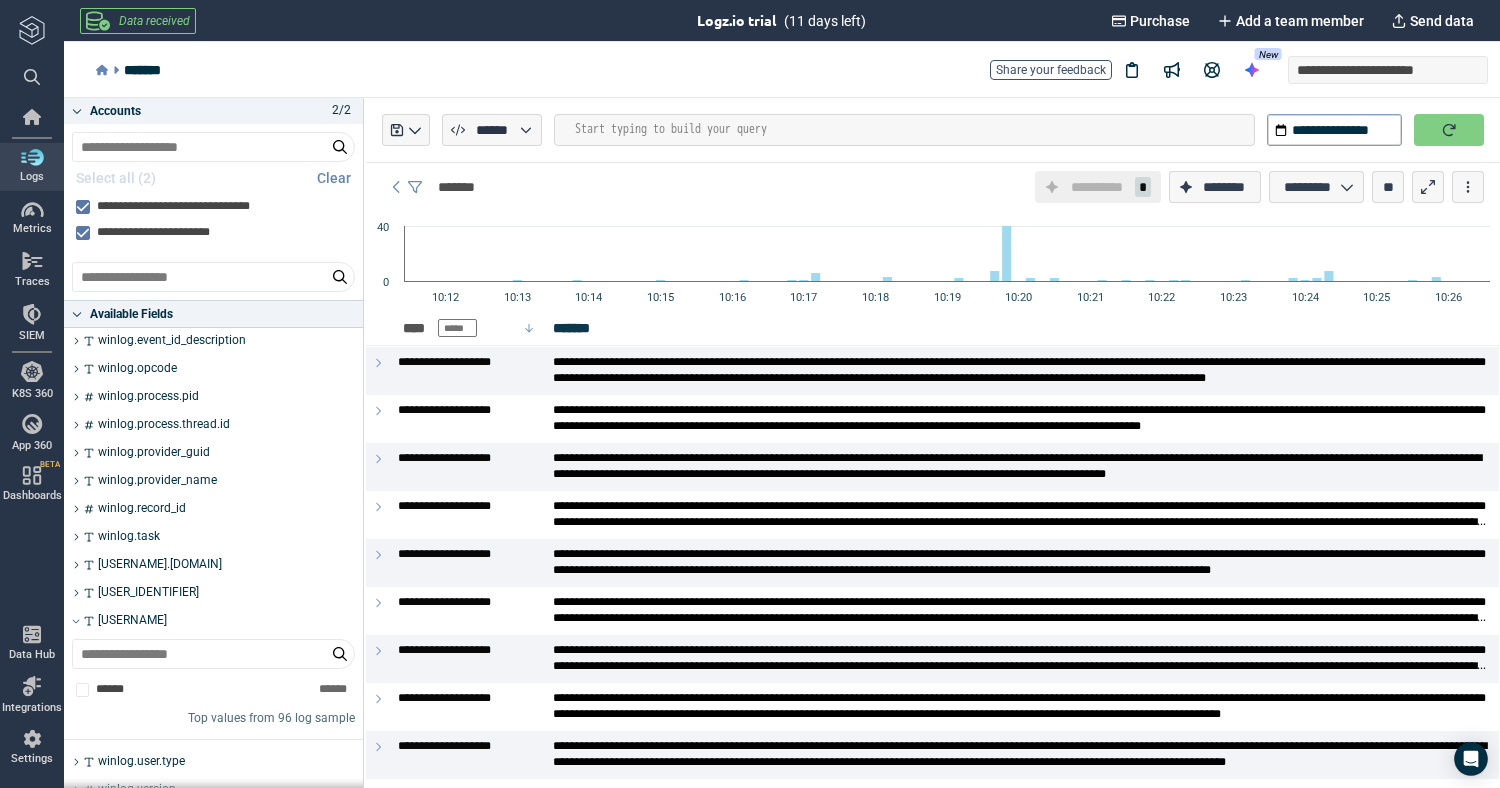 scroll, scrollTop: 2345, scrollLeft: 0, axis: vertical 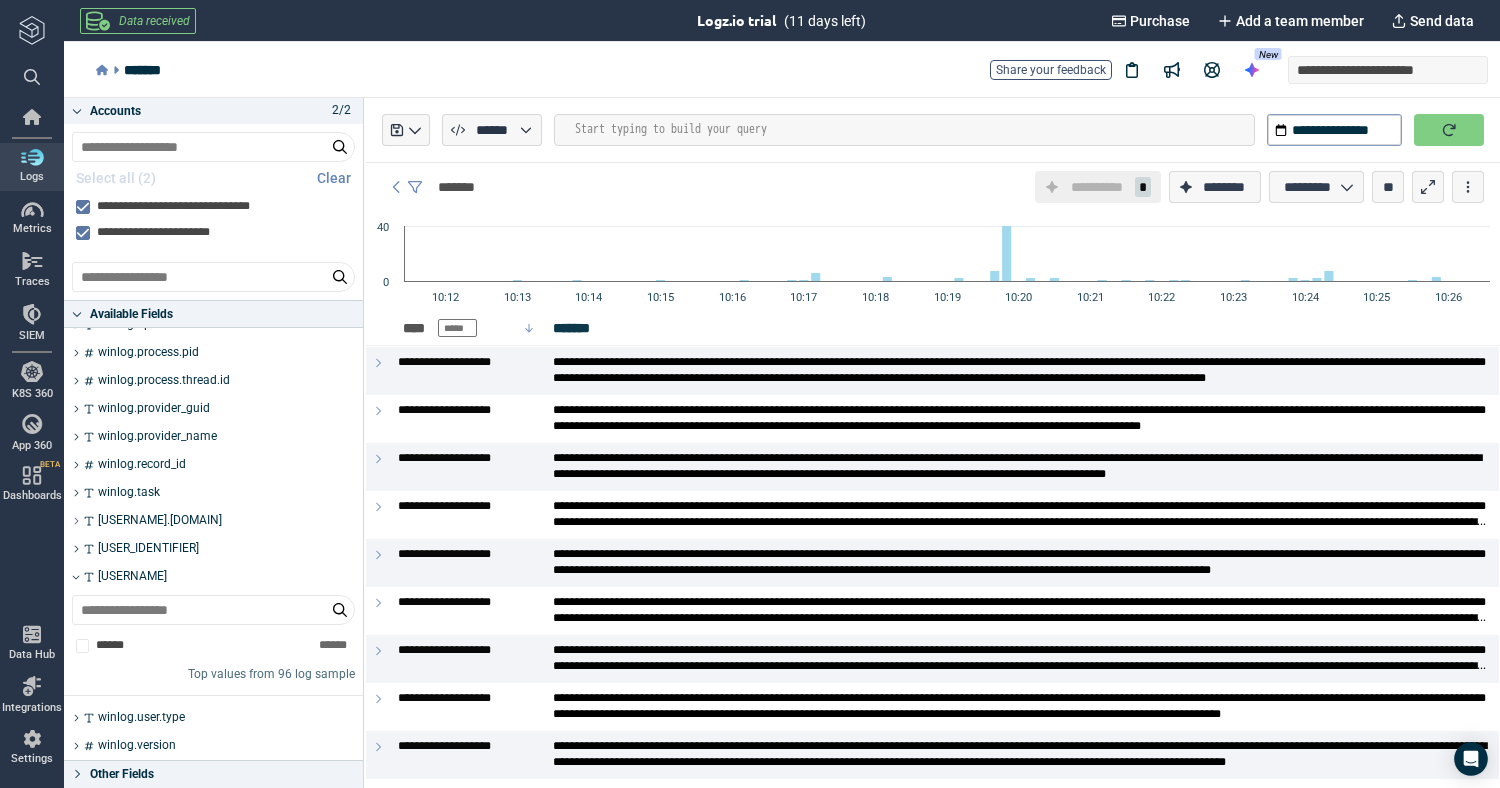 click 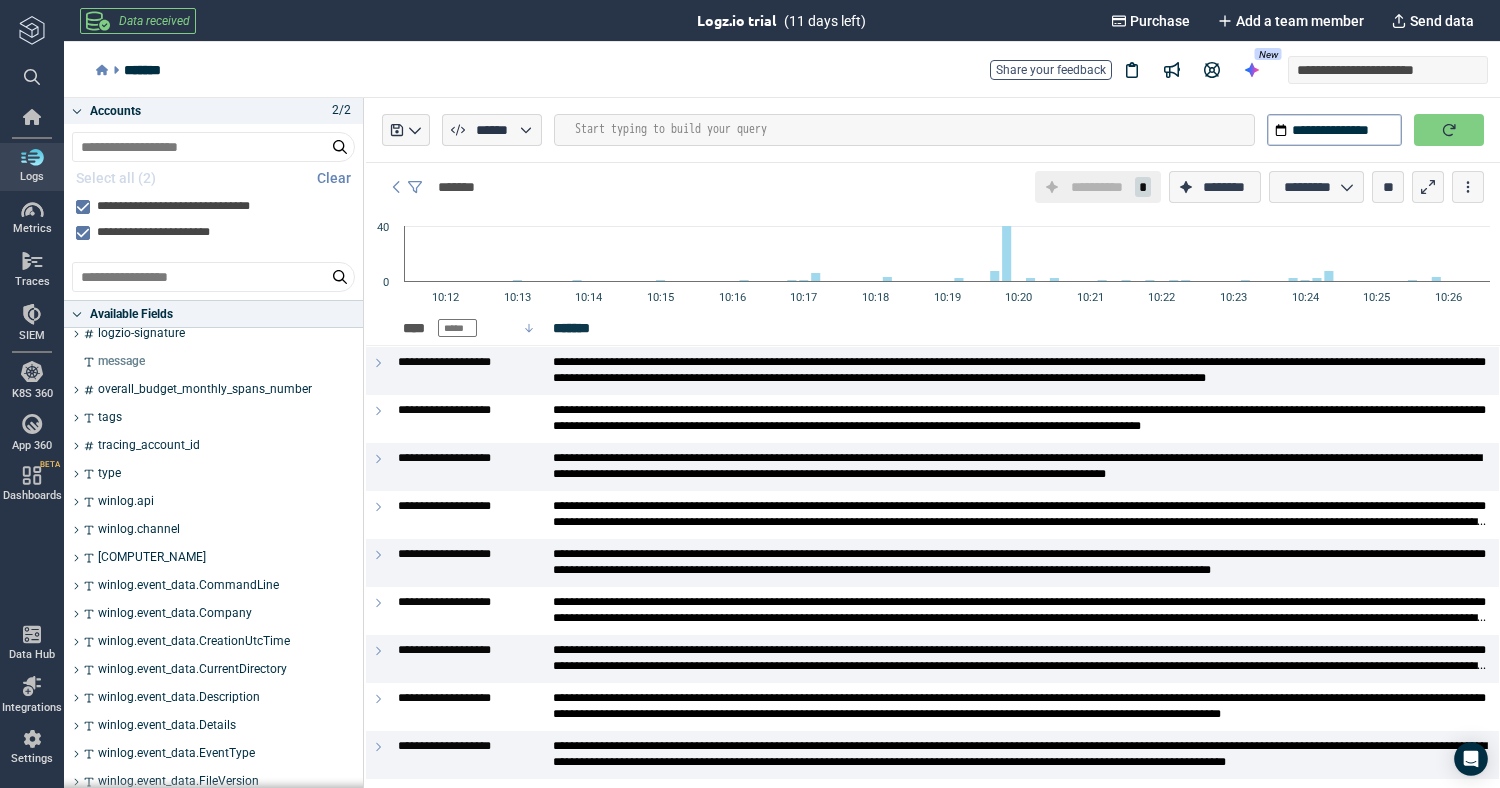 scroll, scrollTop: 1074, scrollLeft: 0, axis: vertical 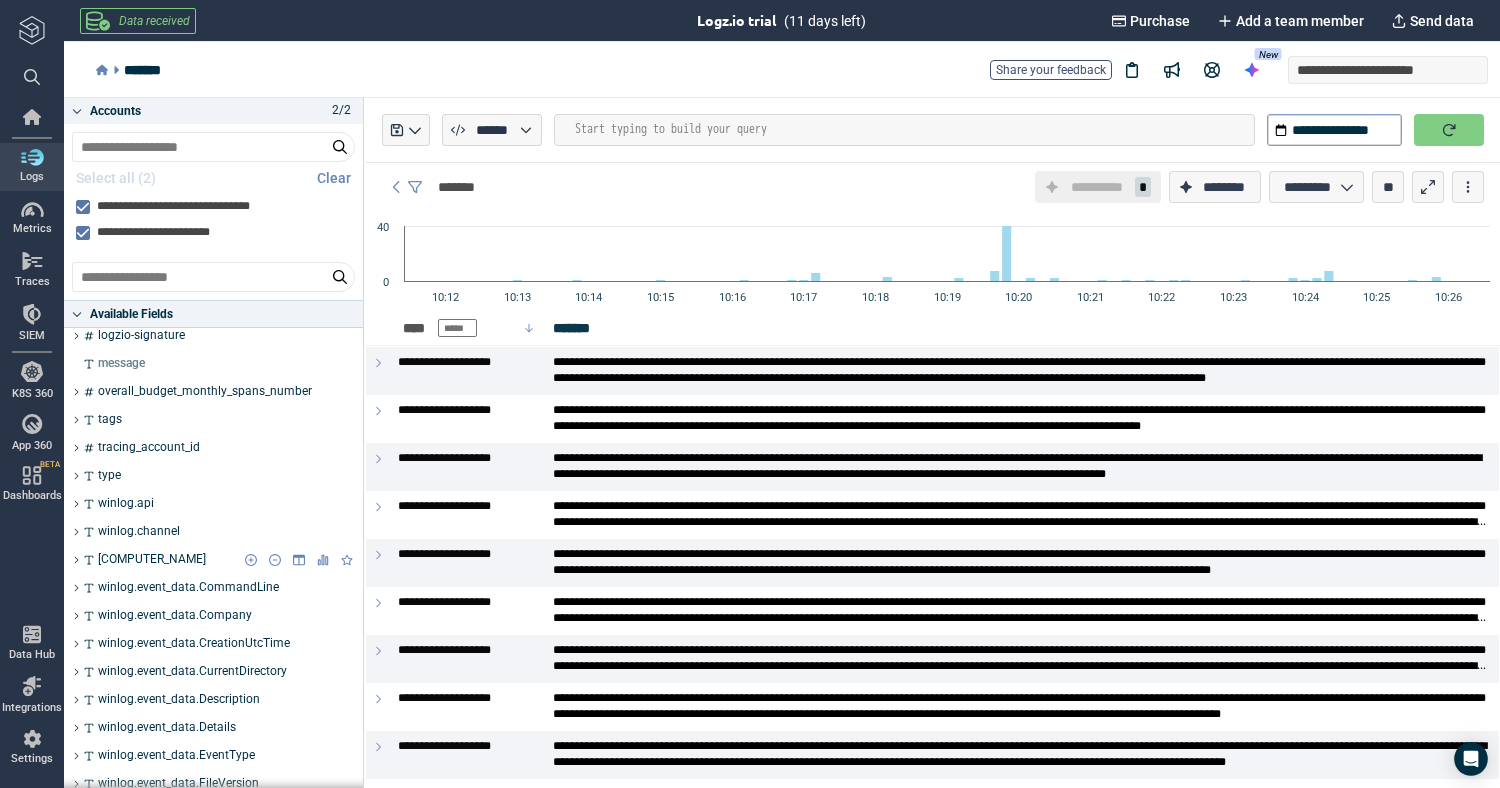 click on "[COMPUTER_NAME]" at bounding box center (152, 560) 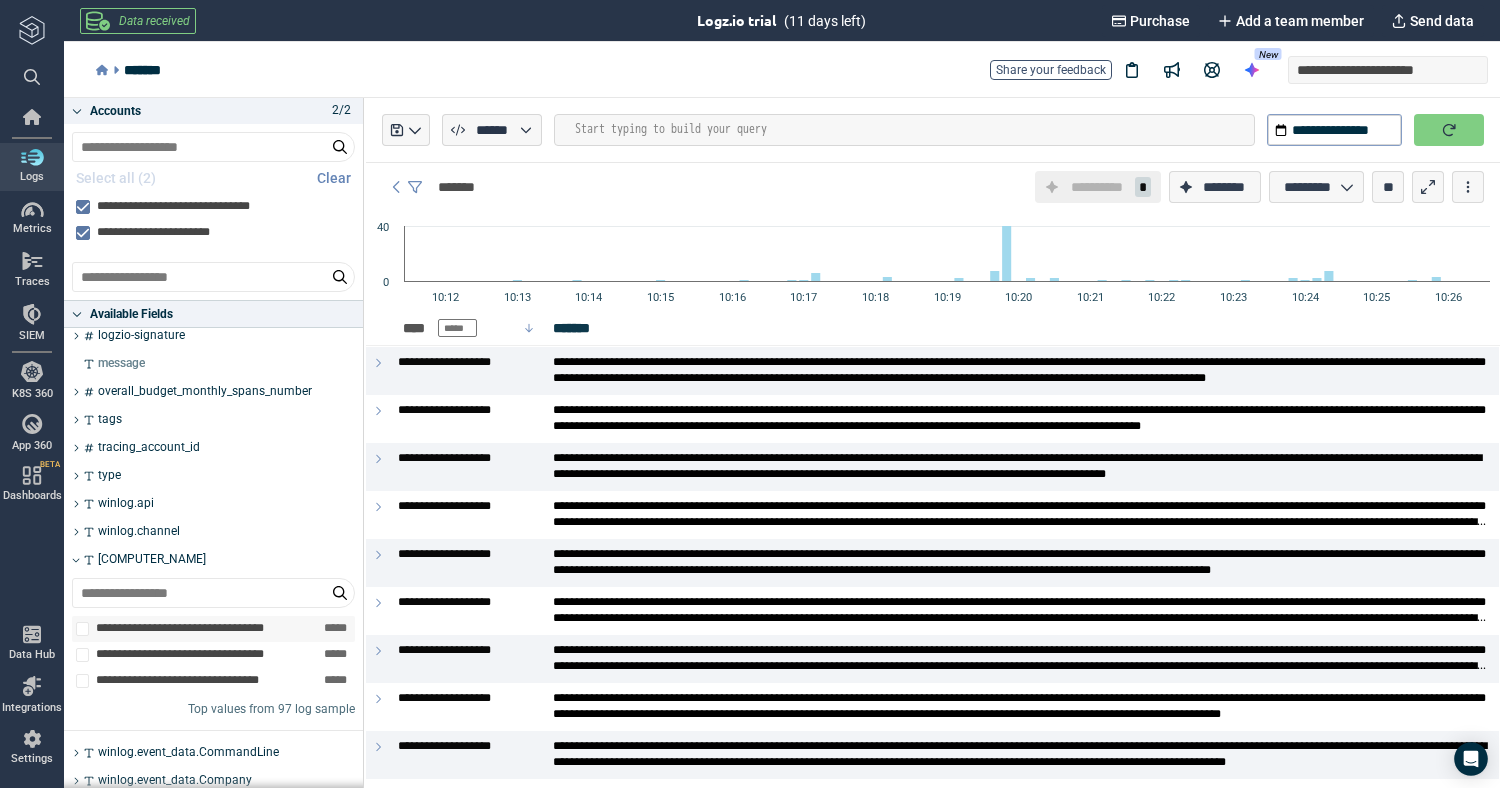 click at bounding box center [82, 629] 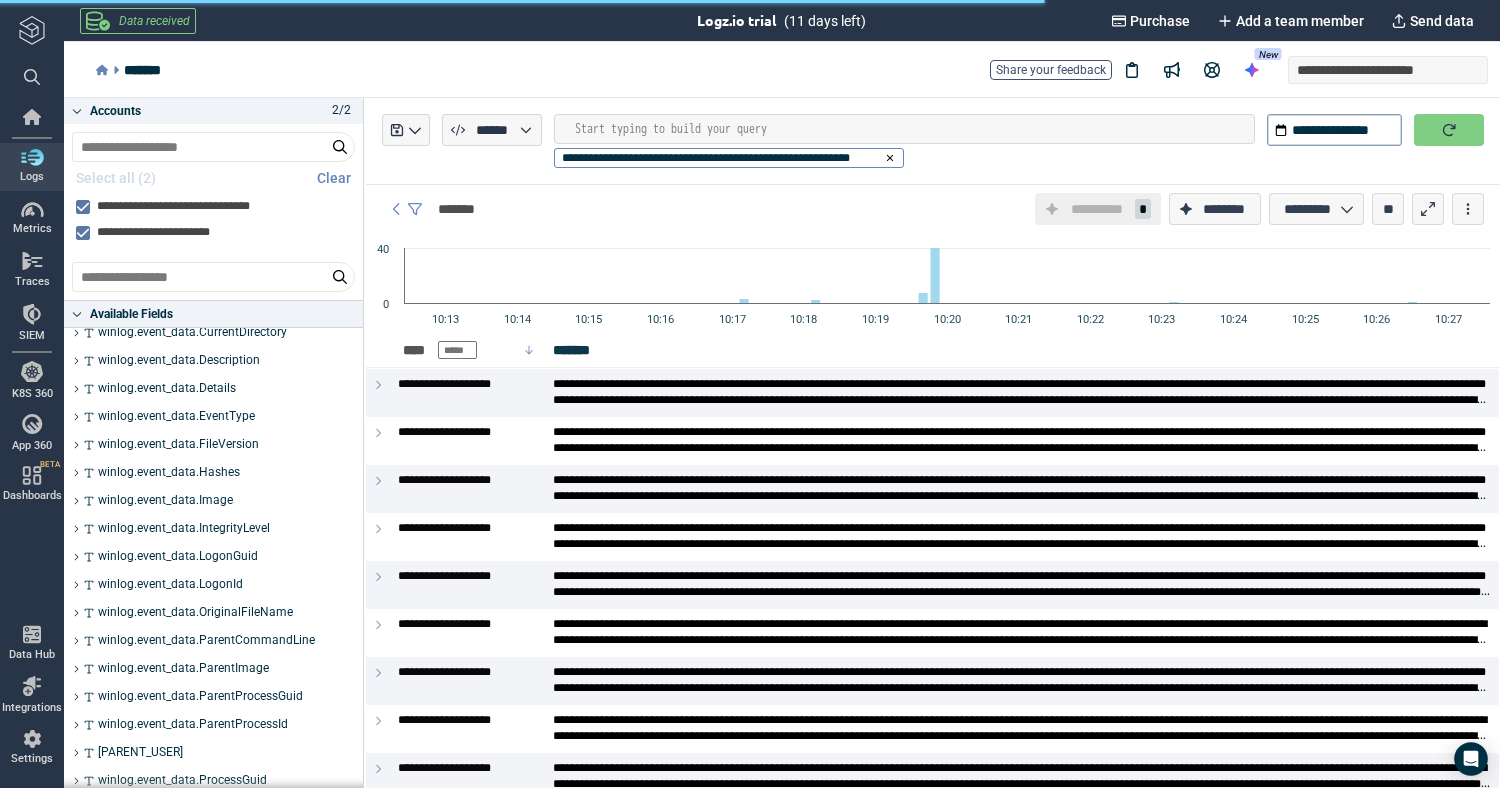 type on "*" 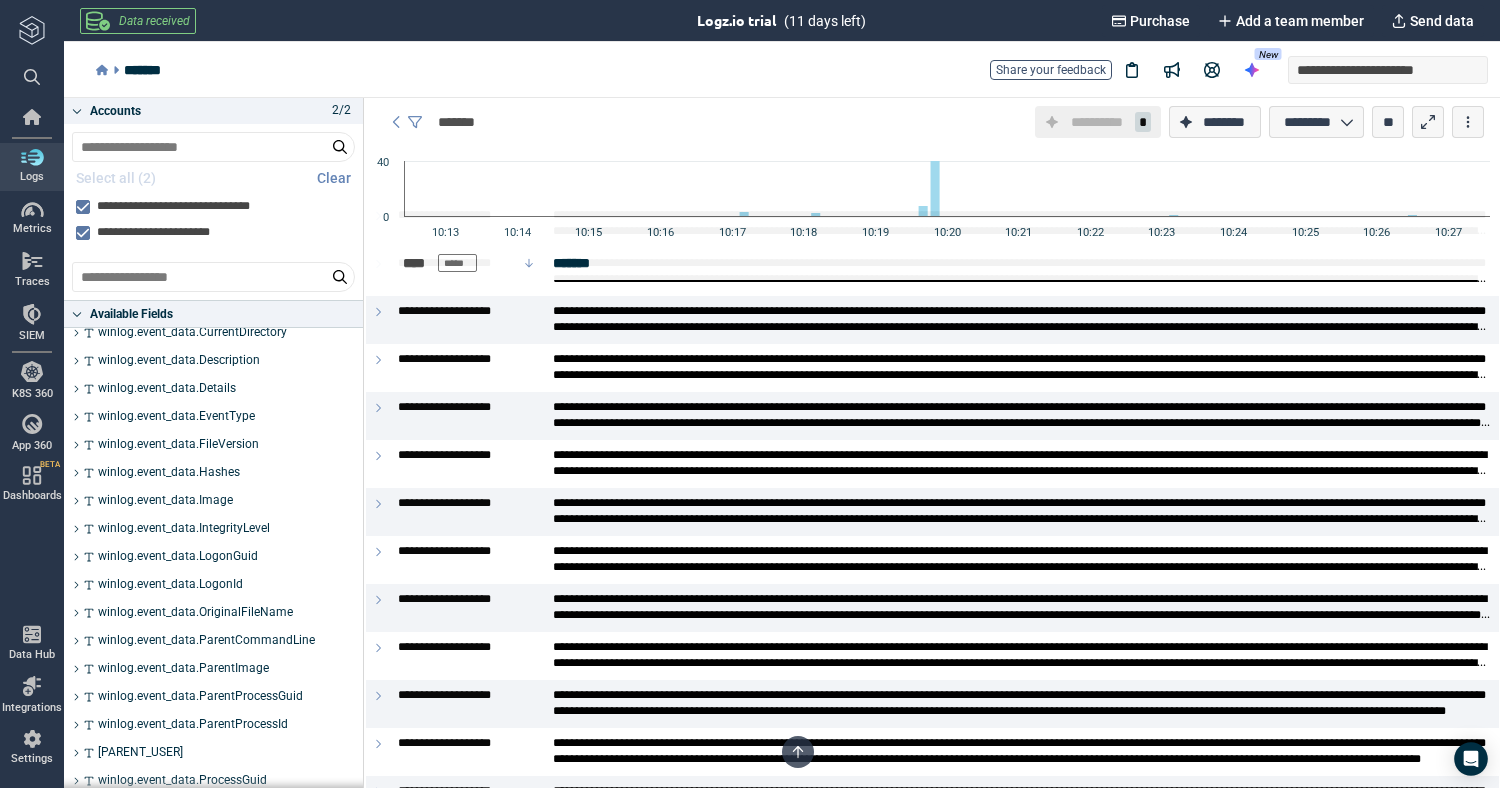 scroll, scrollTop: 193, scrollLeft: 0, axis: vertical 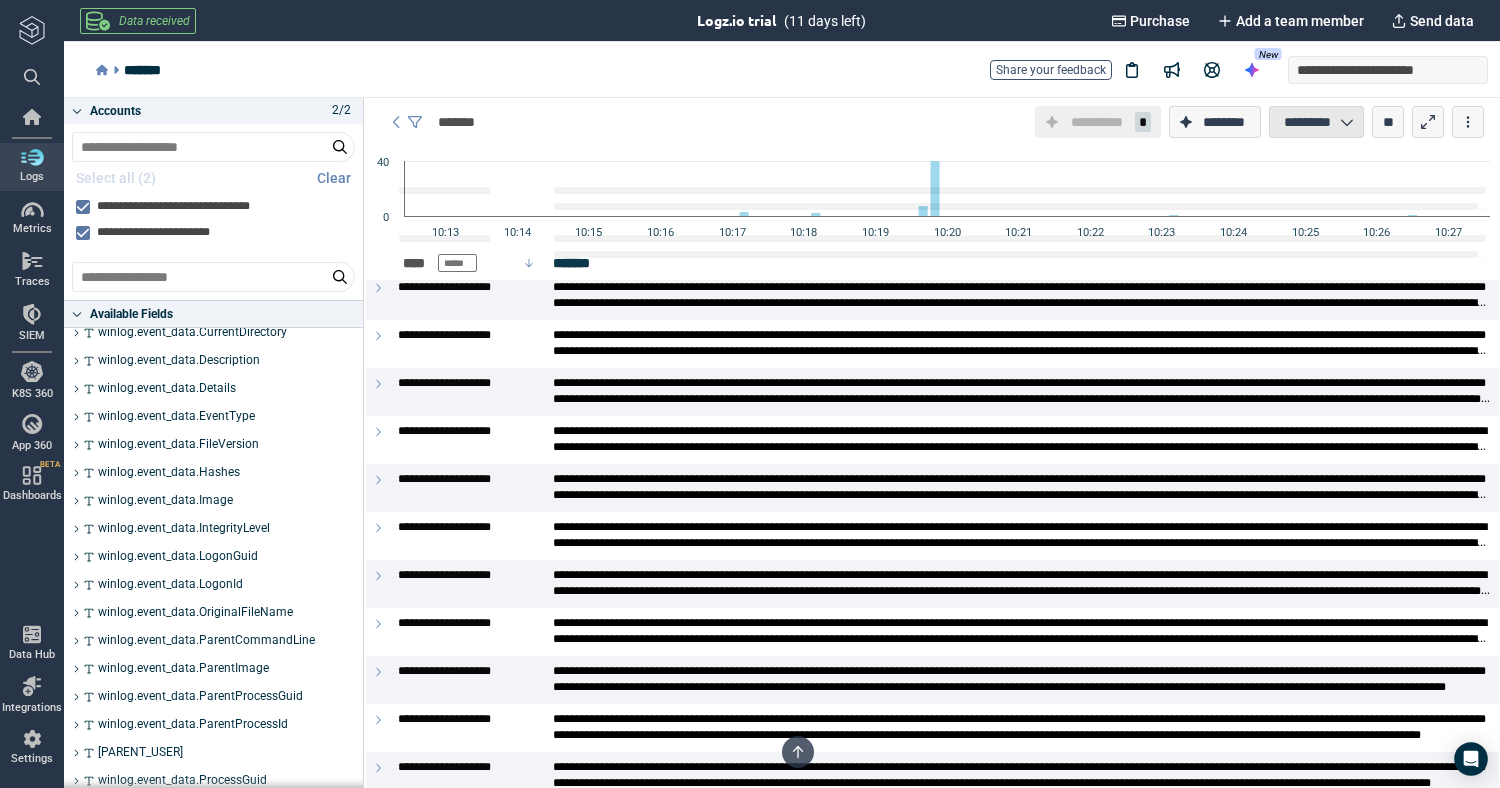 click 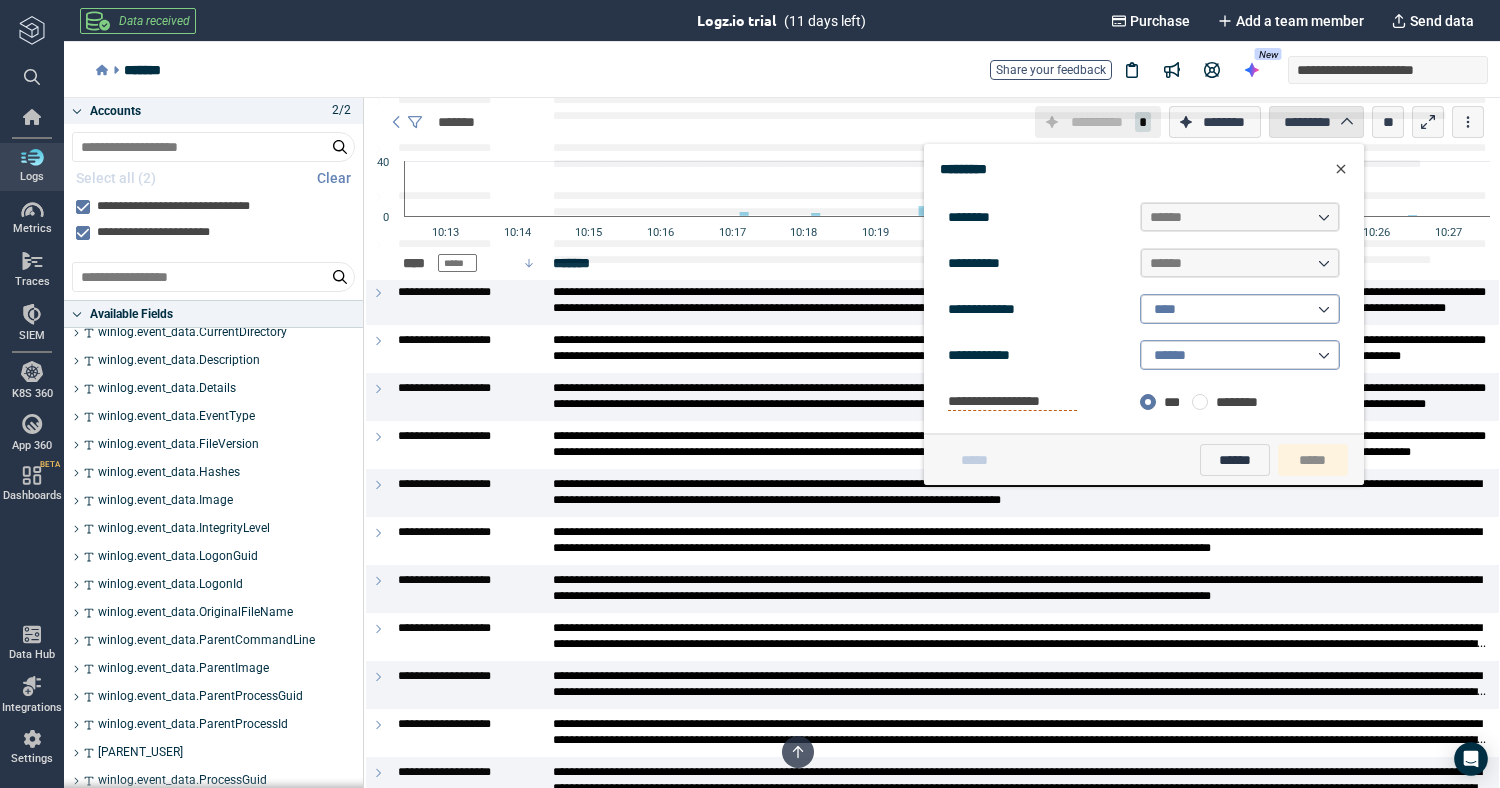 scroll, scrollTop: 1150, scrollLeft: 0, axis: vertical 